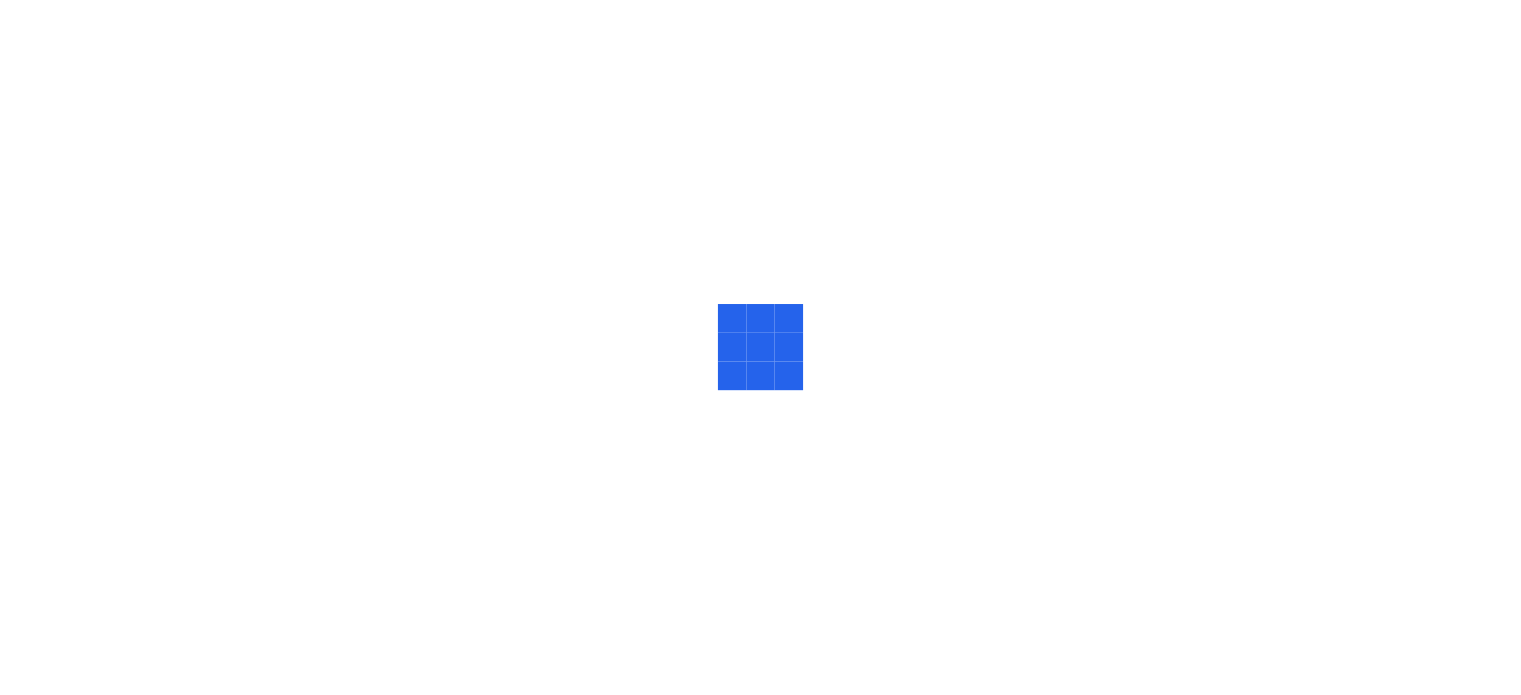 scroll, scrollTop: 0, scrollLeft: 0, axis: both 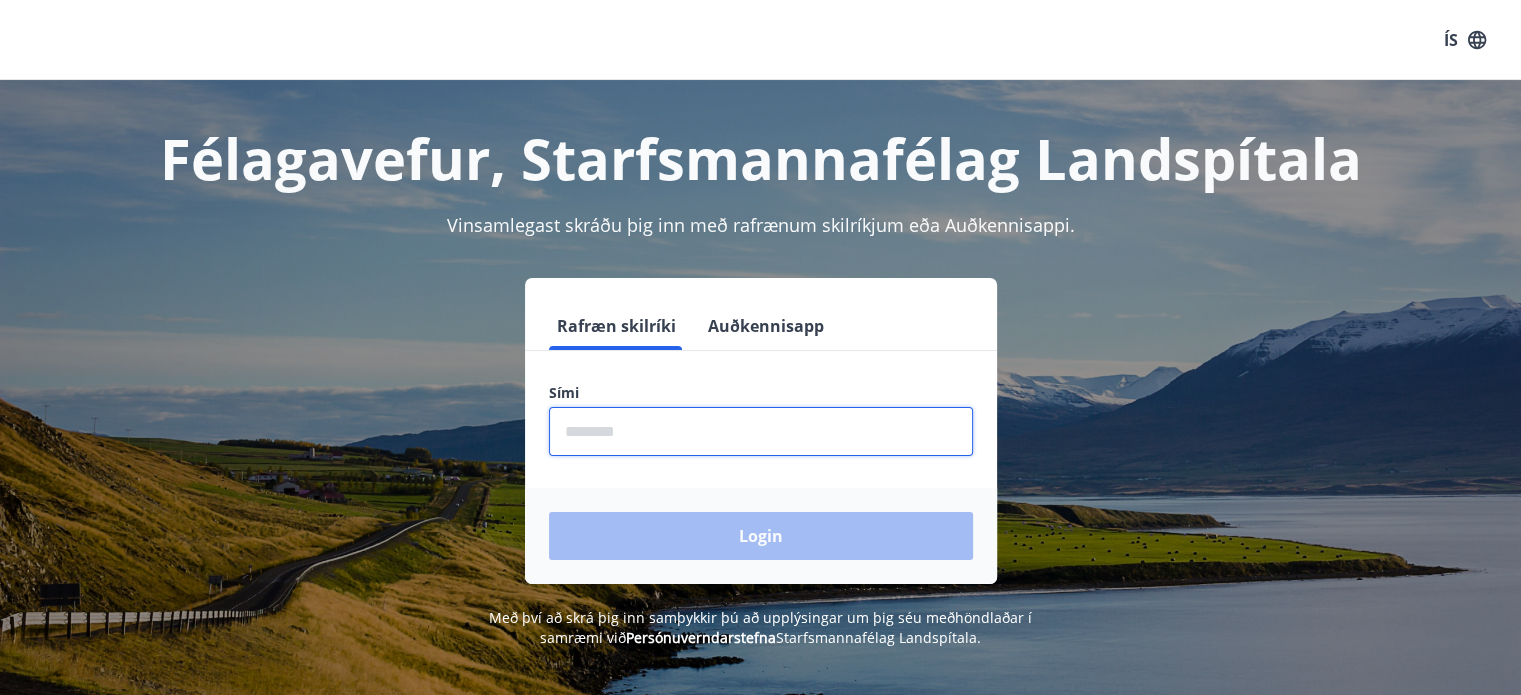 click at bounding box center (761, 431) 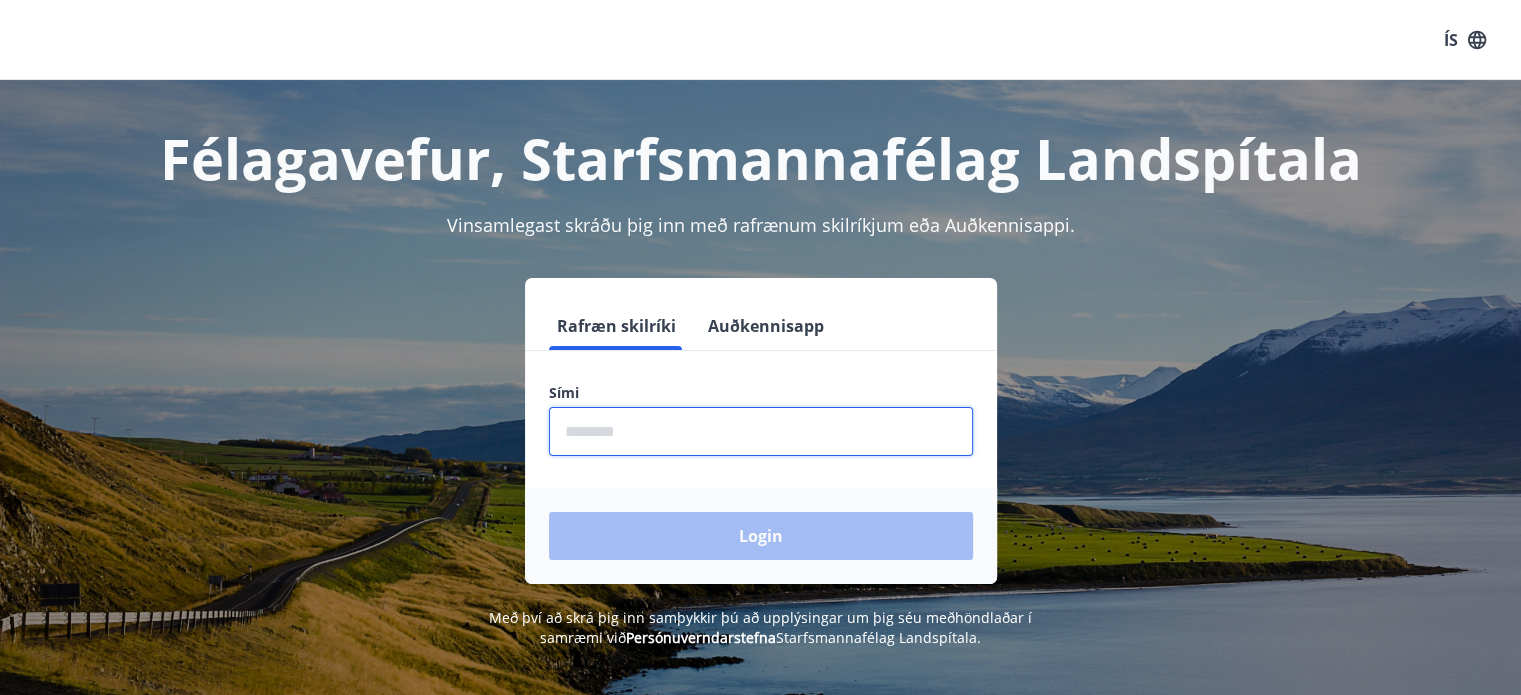 type on "********" 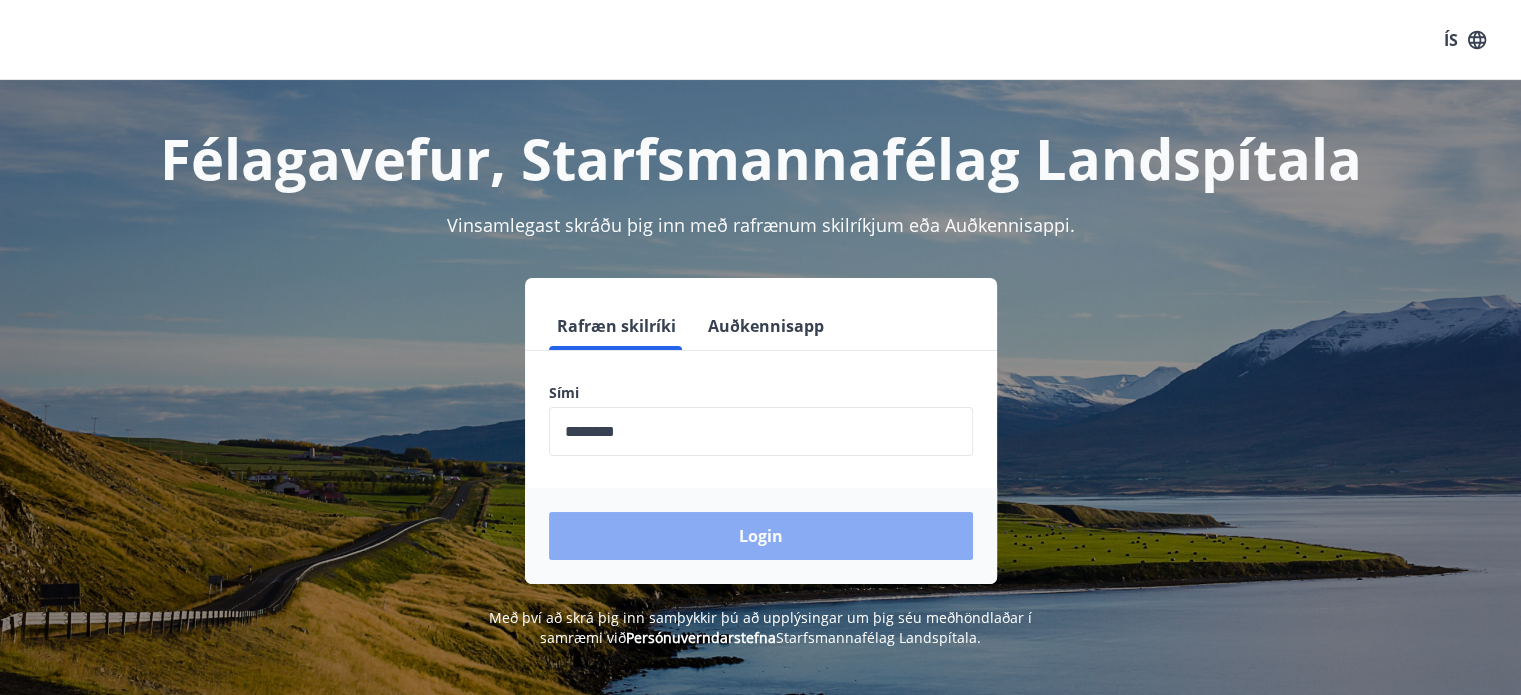 click on "Login" at bounding box center [761, 536] 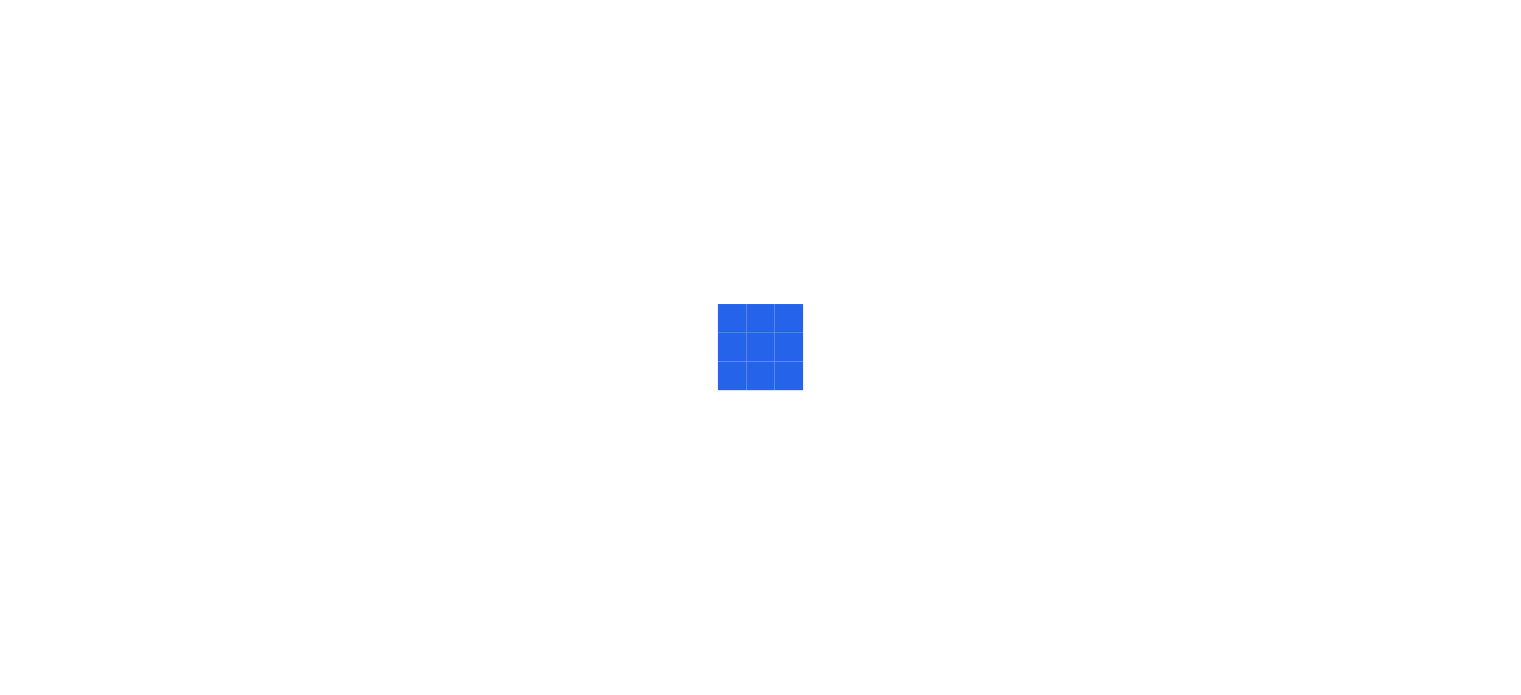 scroll, scrollTop: 0, scrollLeft: 0, axis: both 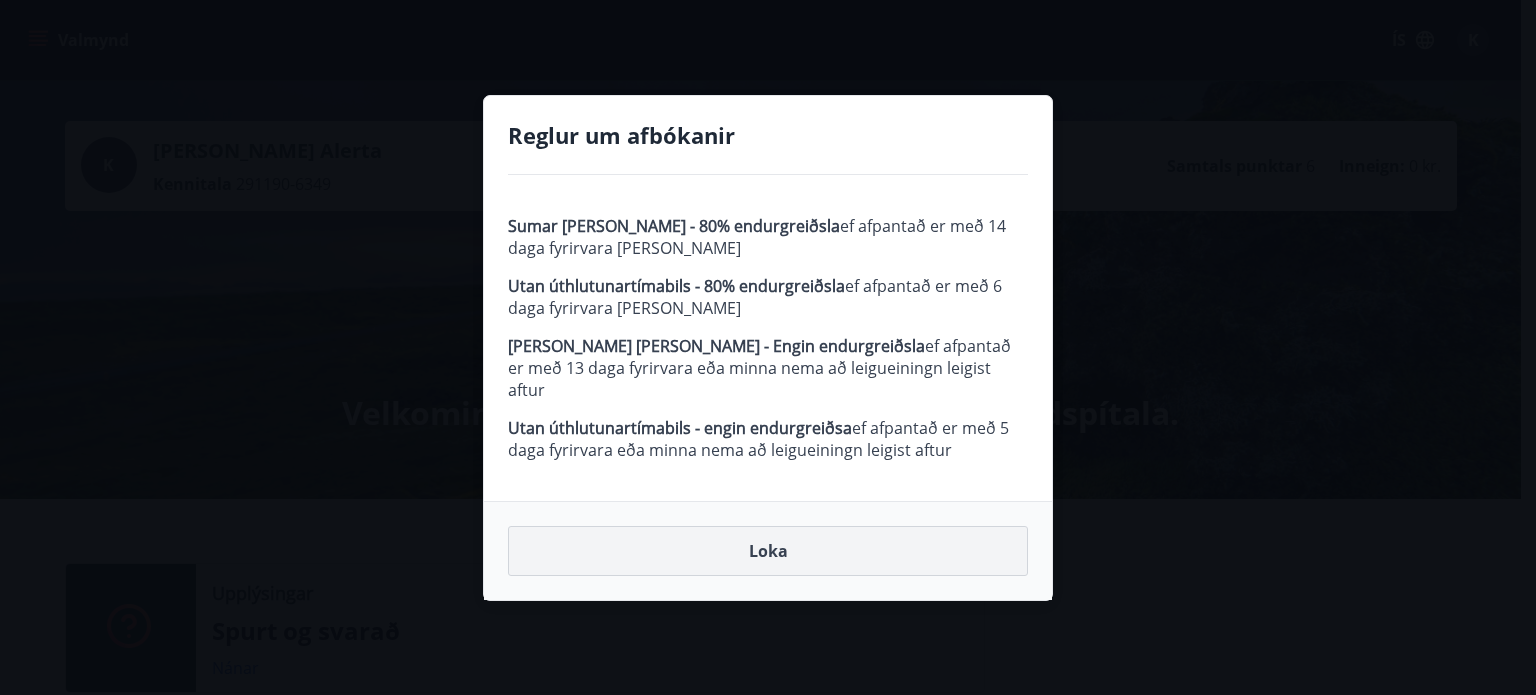 click on "Loka" at bounding box center (768, 551) 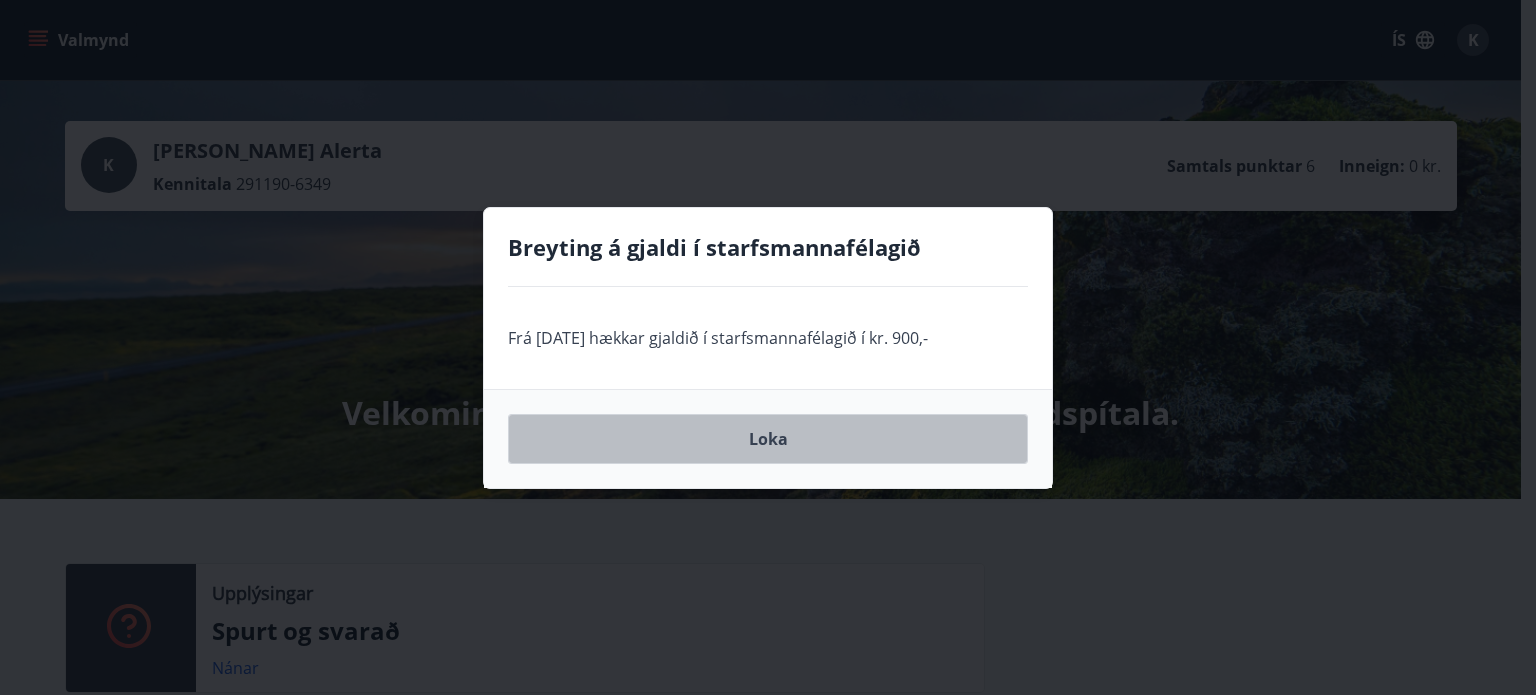 click on "Loka" at bounding box center [768, 439] 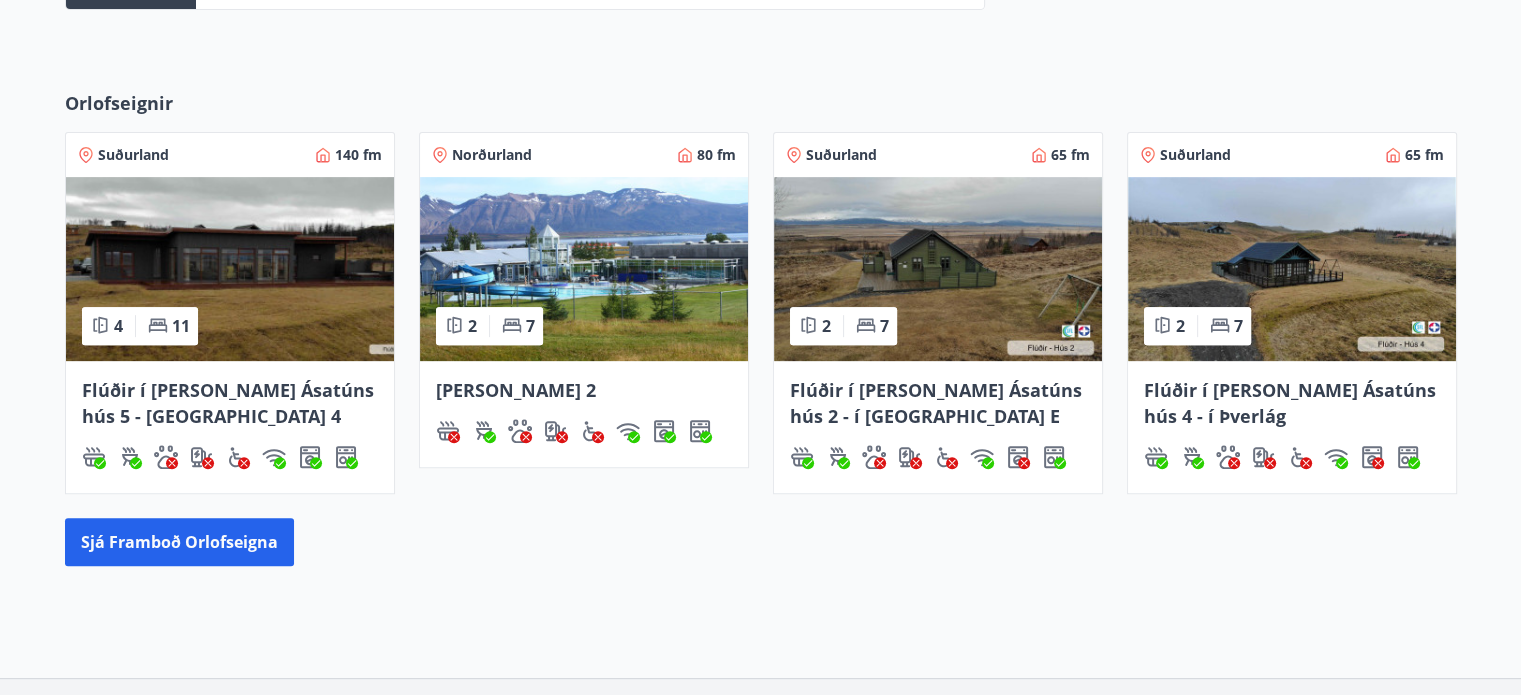 scroll, scrollTop: 832, scrollLeft: 0, axis: vertical 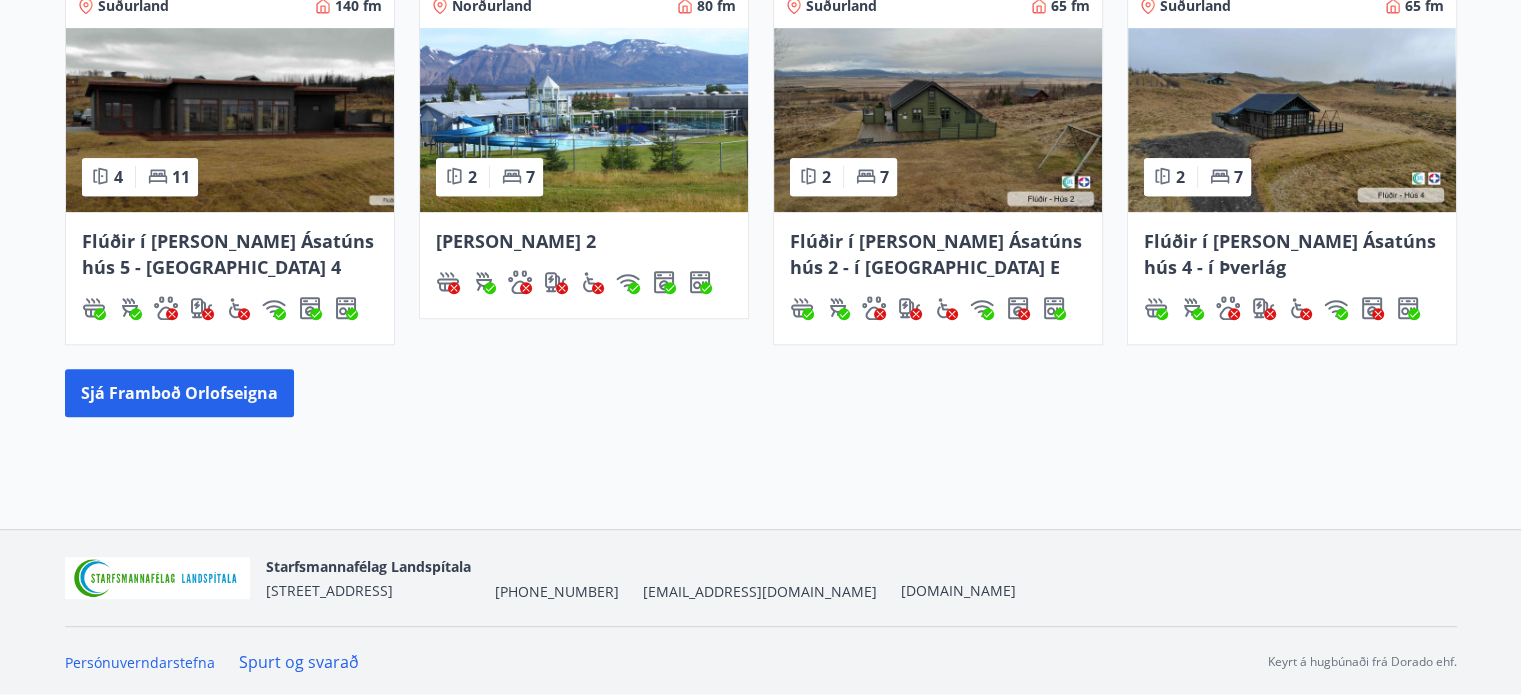 click on "Flúðir í [PERSON_NAME] Ásatúns hús 5 - [GEOGRAPHIC_DATA] 4" at bounding box center [228, 254] 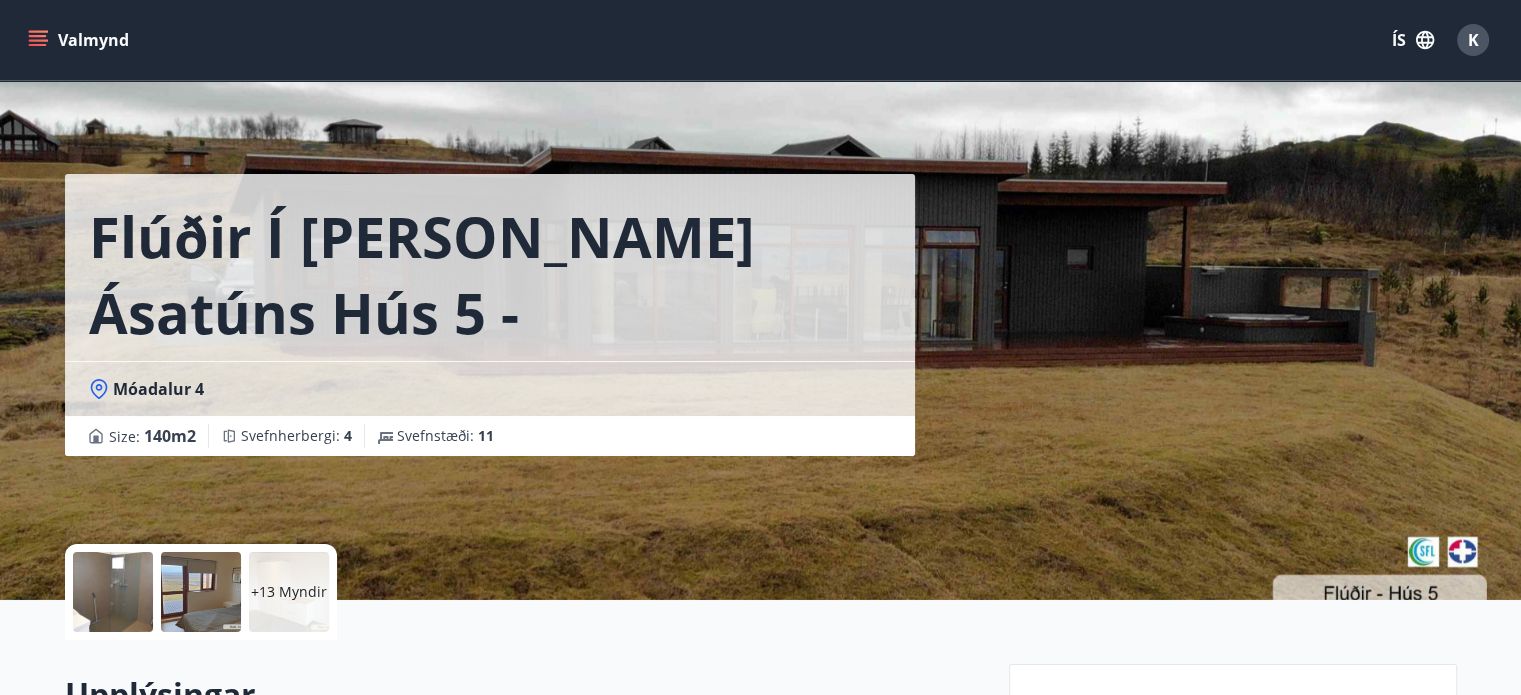 scroll, scrollTop: 324, scrollLeft: 0, axis: vertical 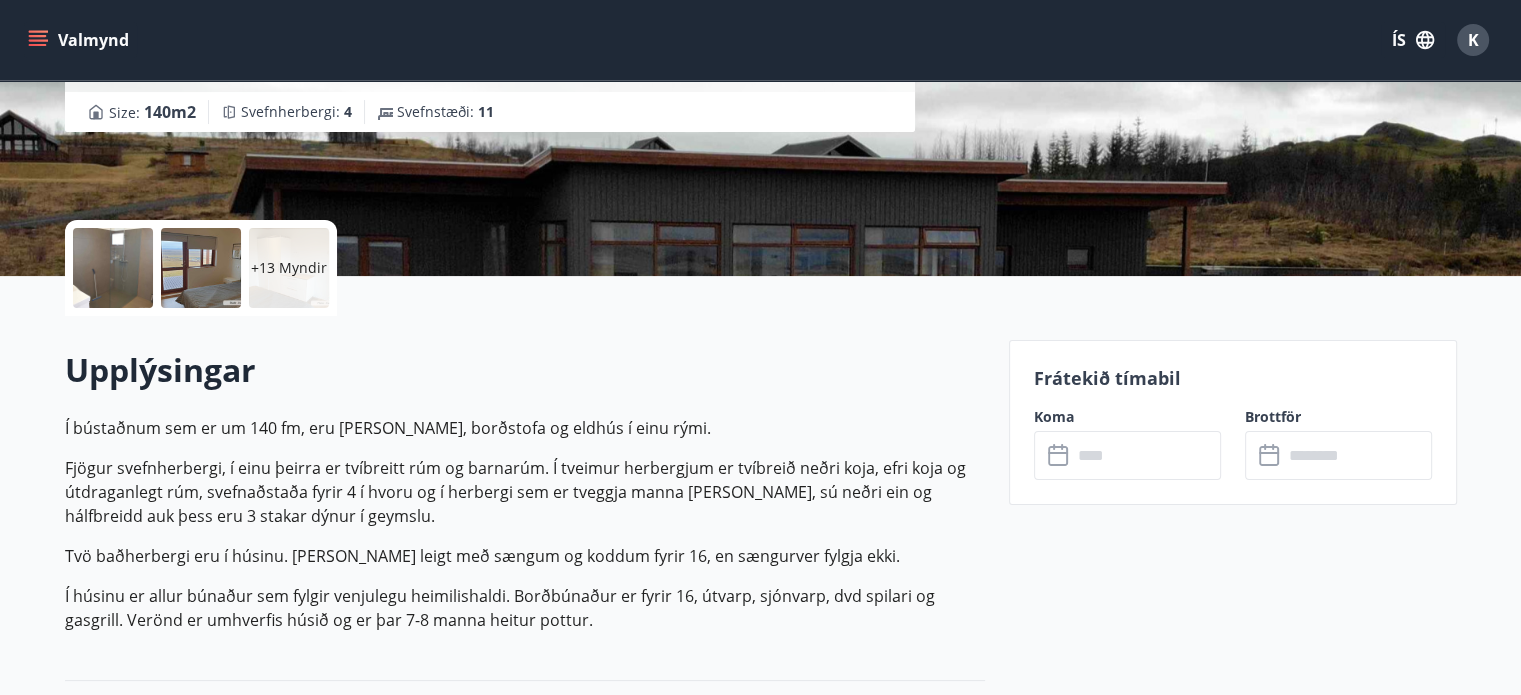 click at bounding box center [1146, 455] 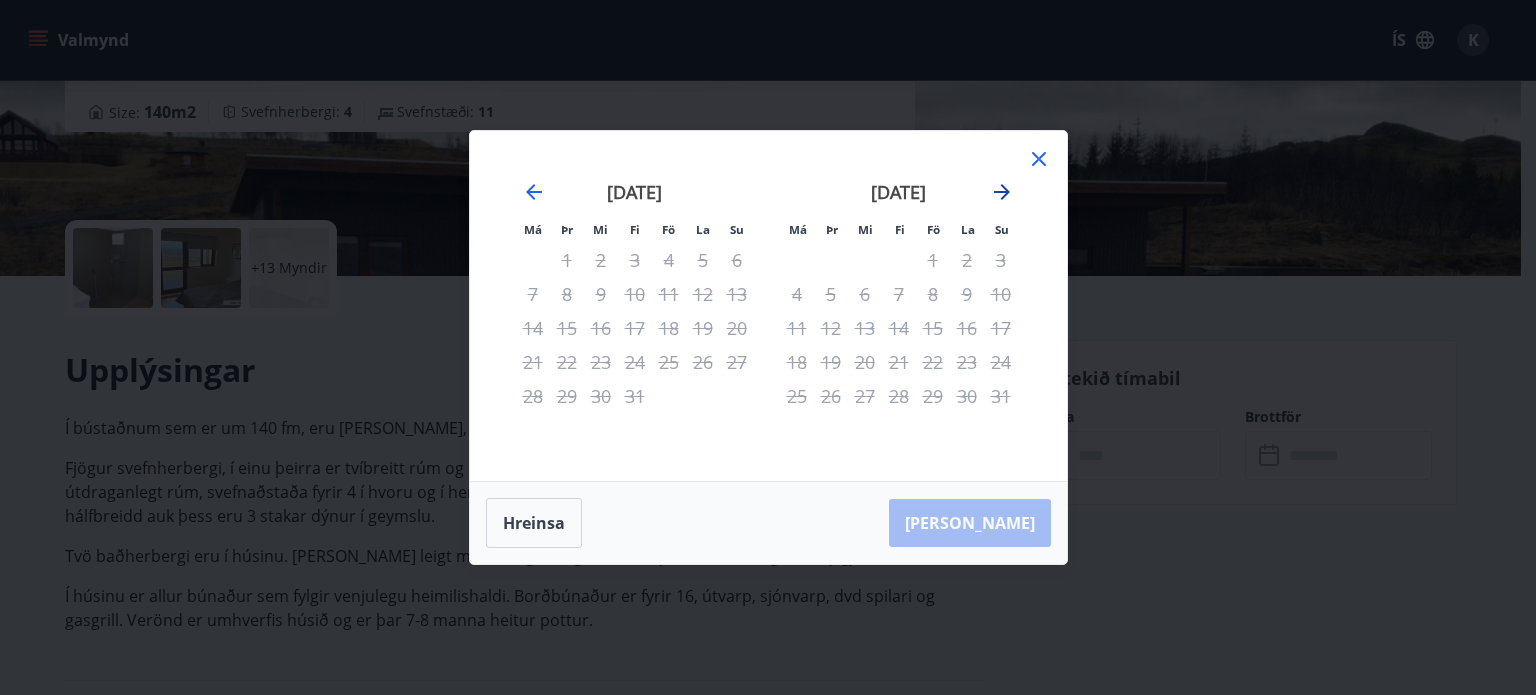 click 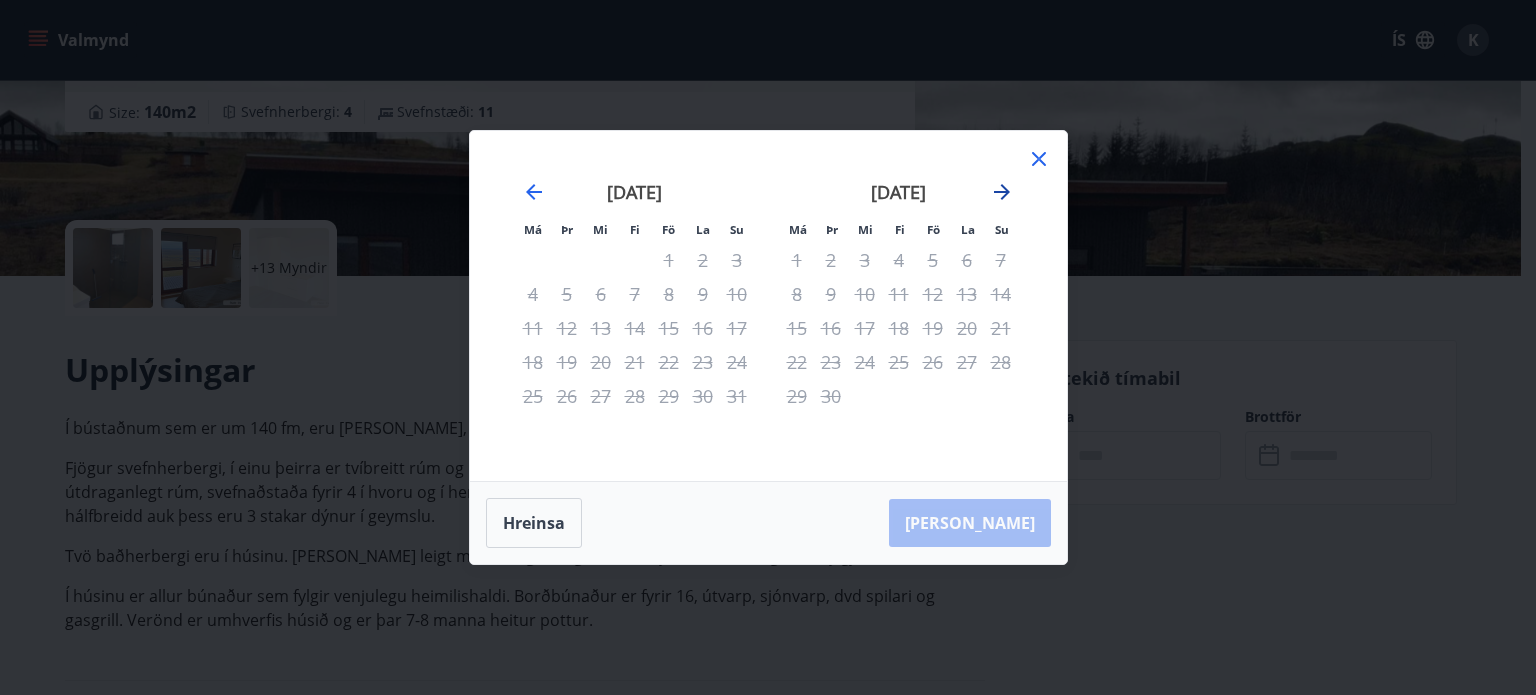 click 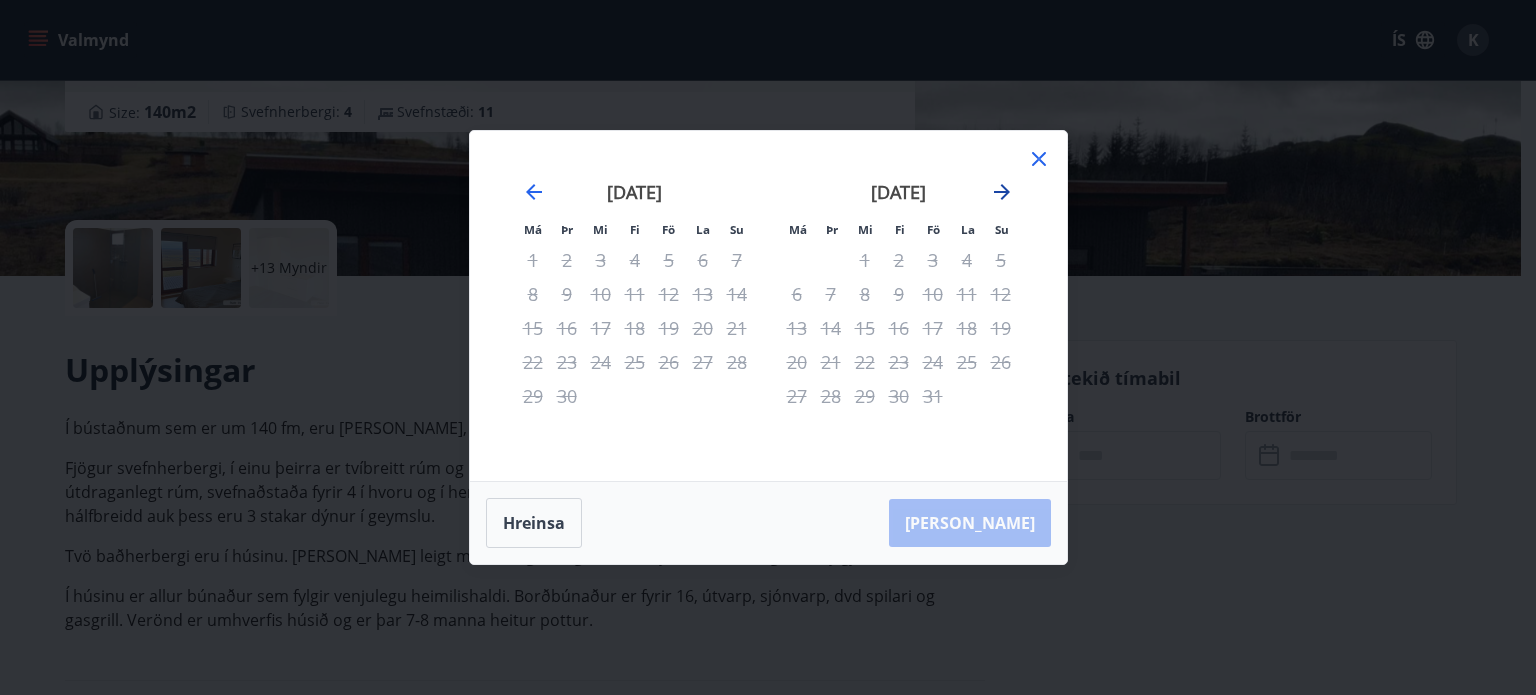 click 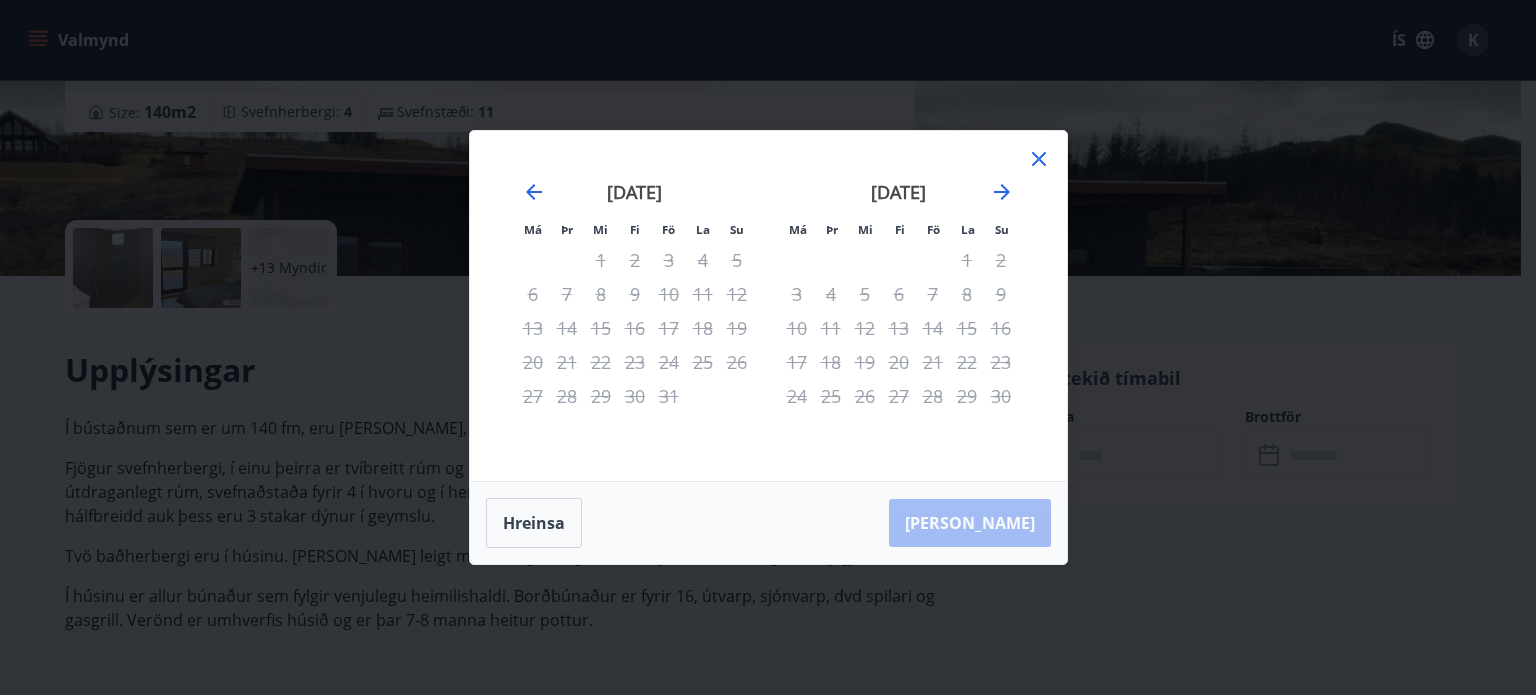 click 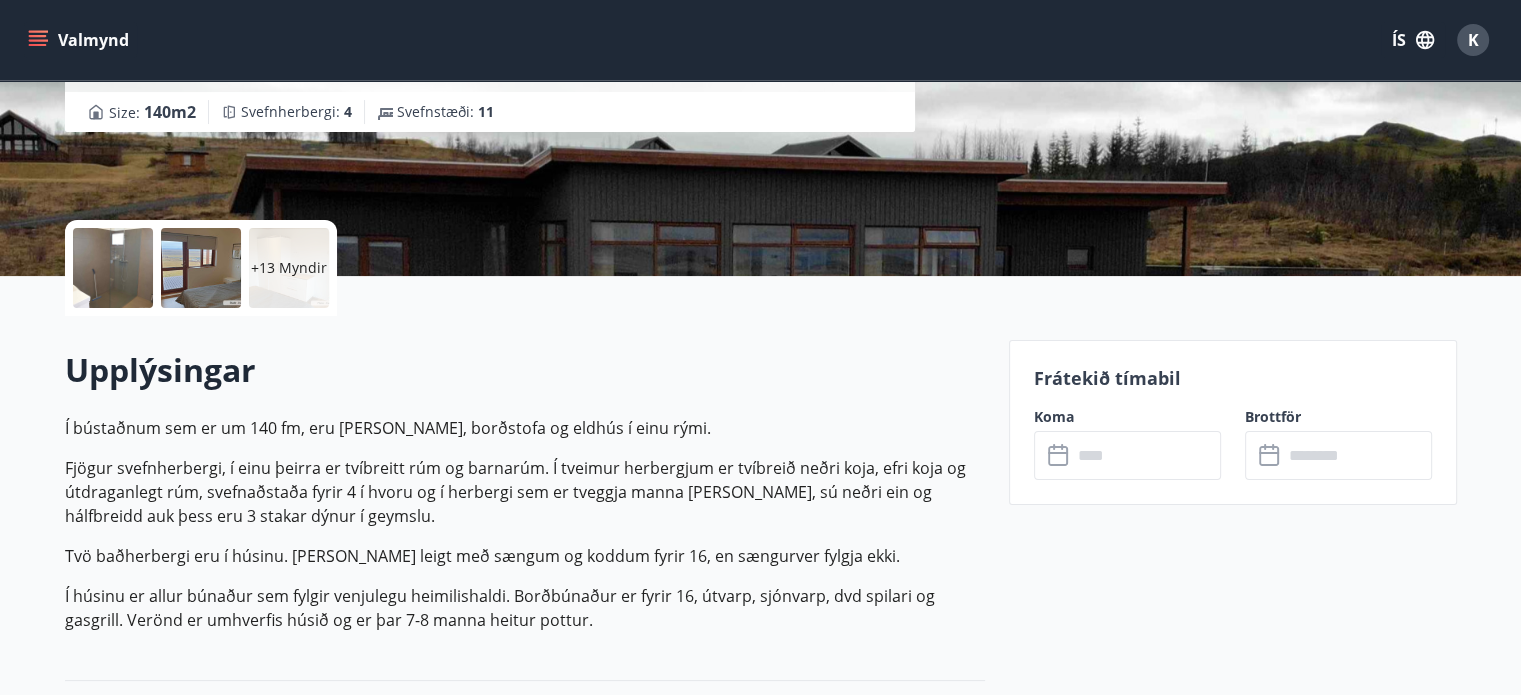 click 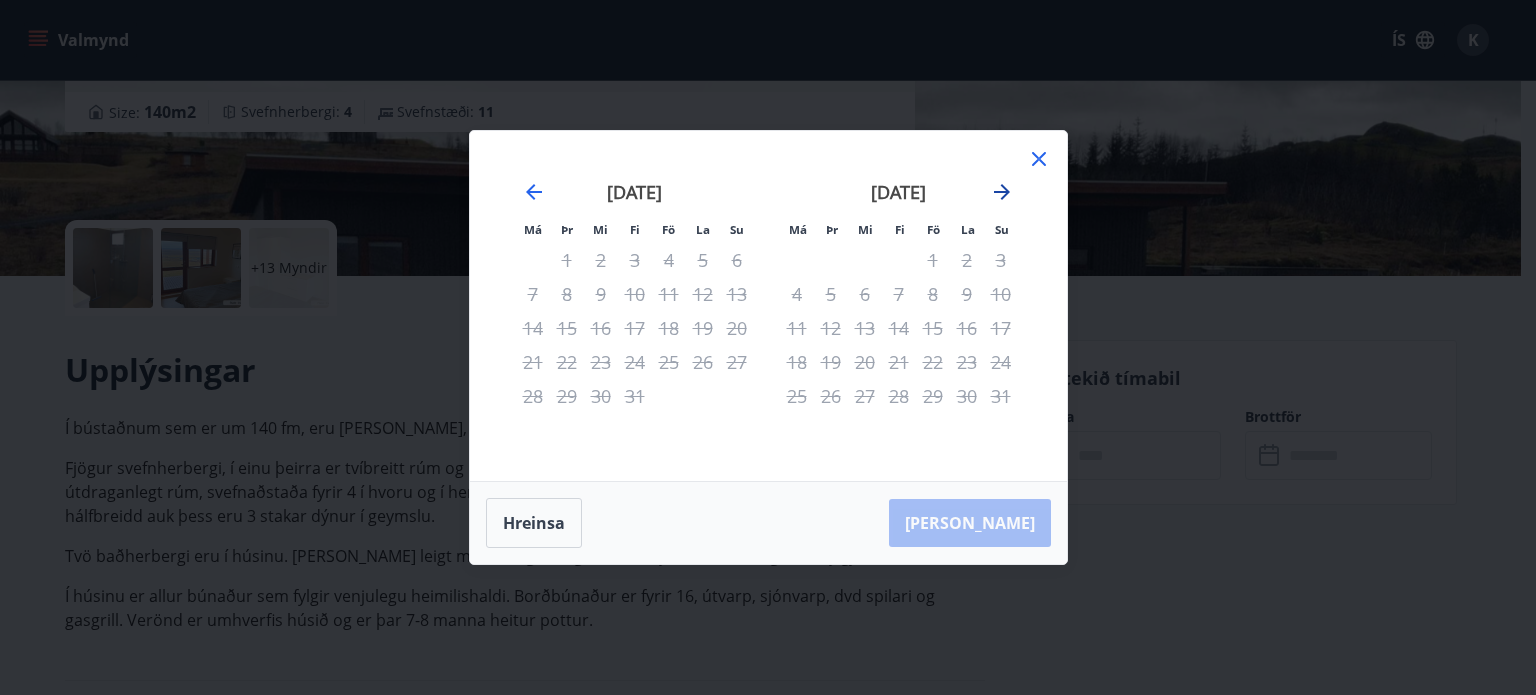 click 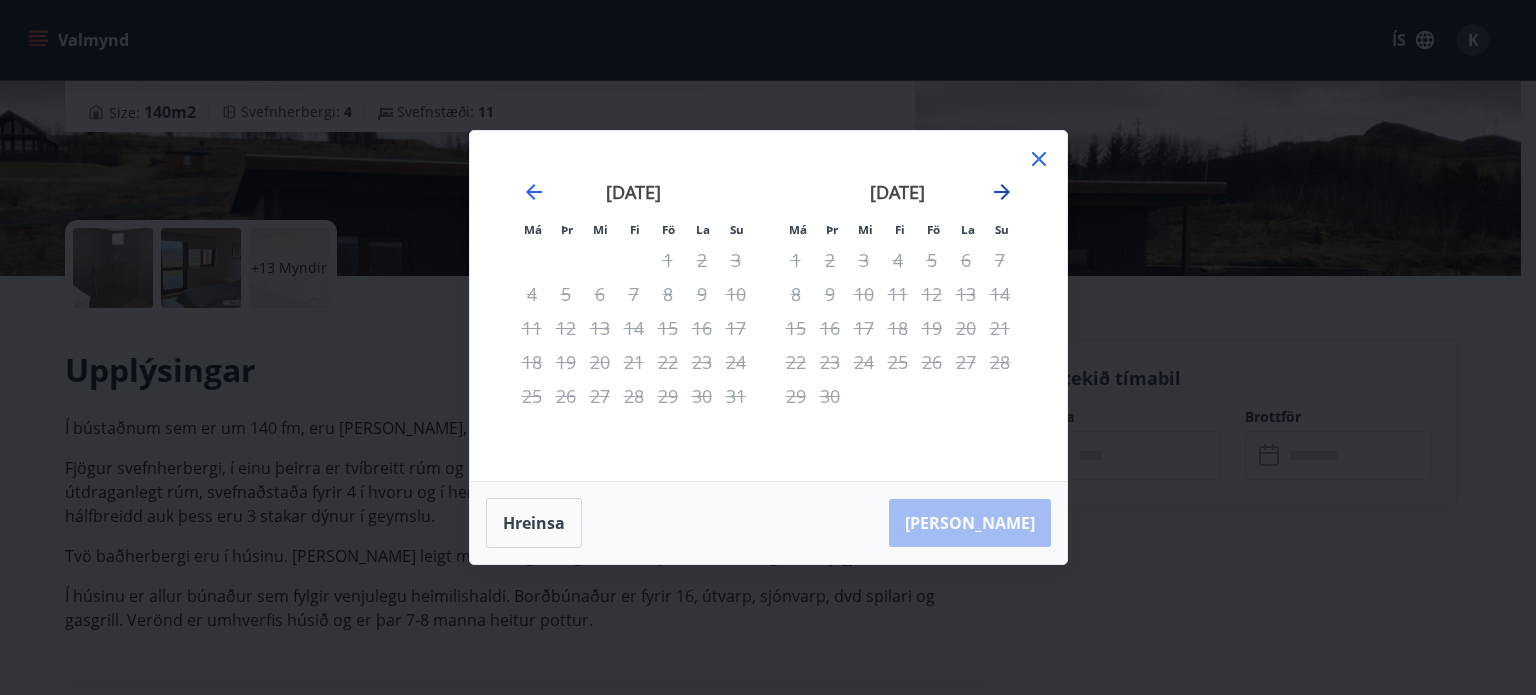 click 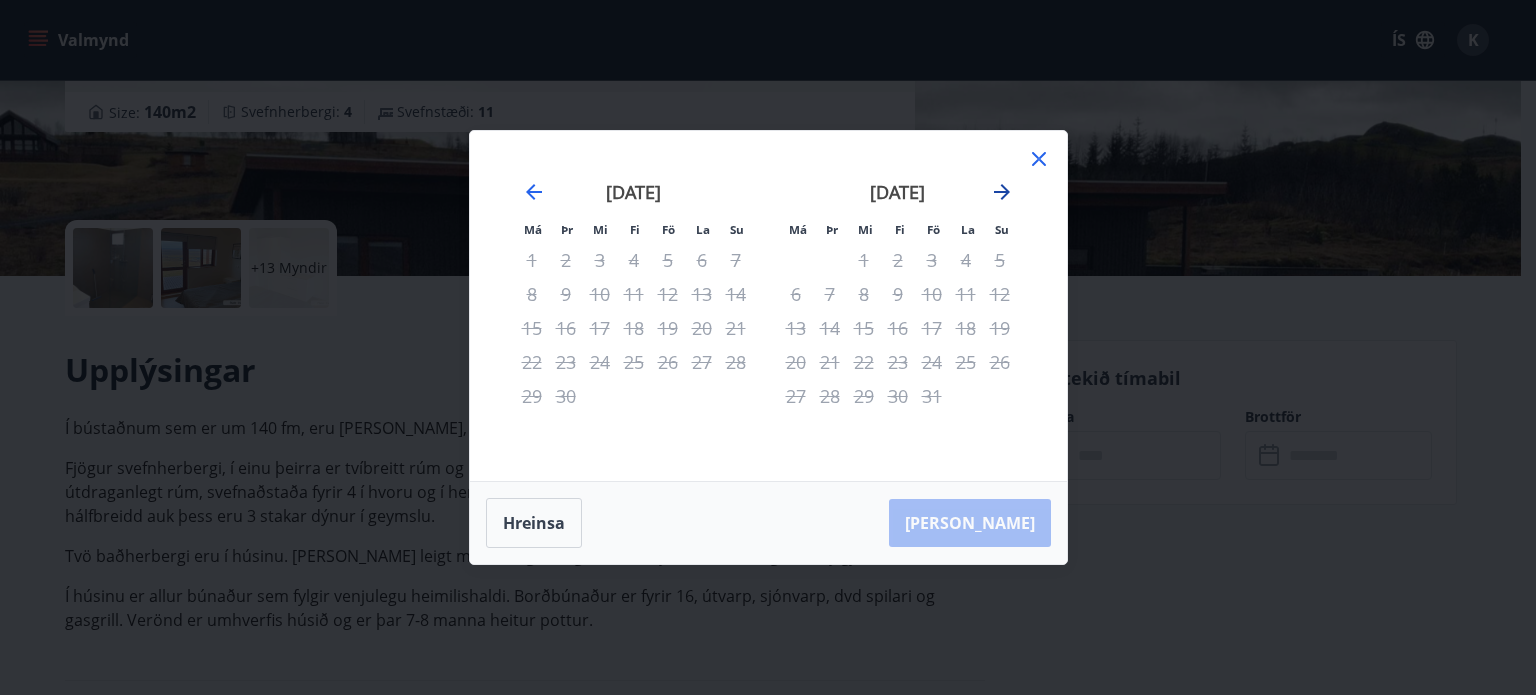 click 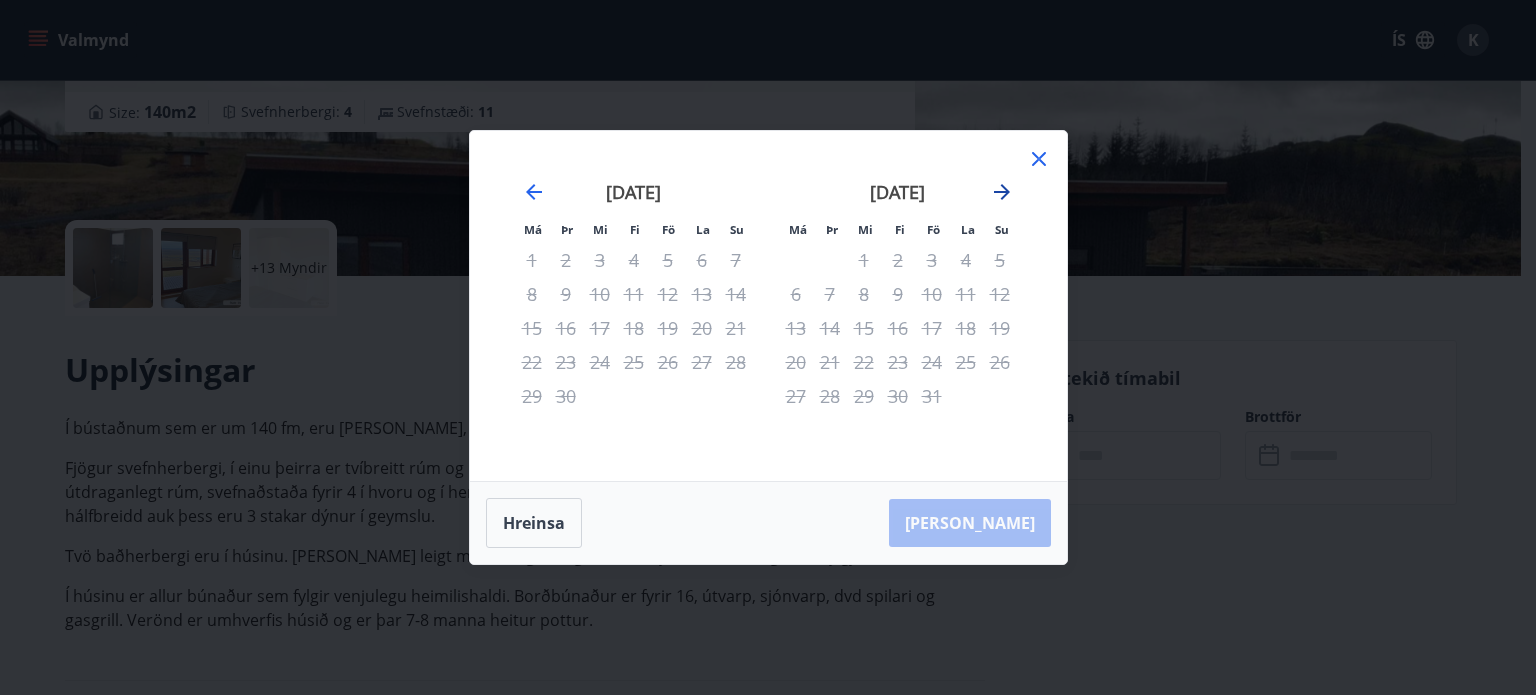 click 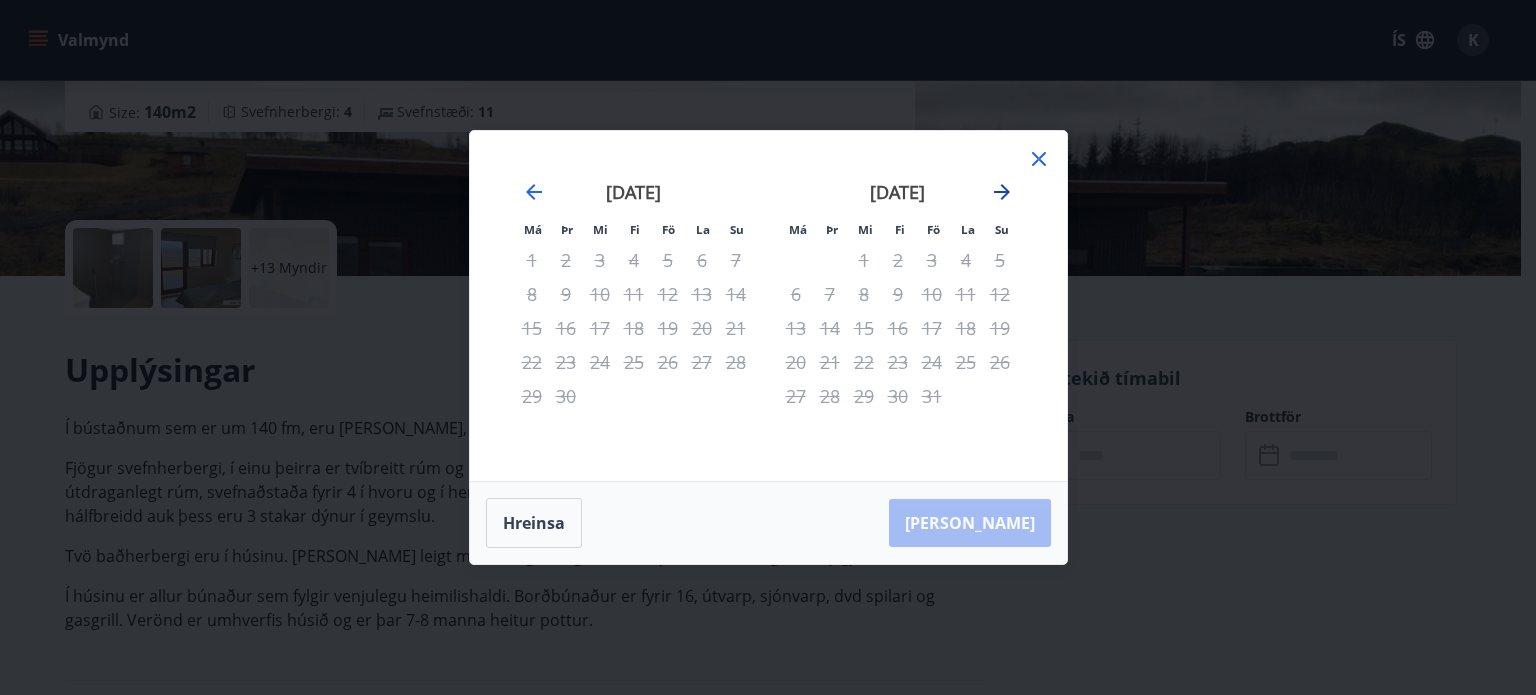 click 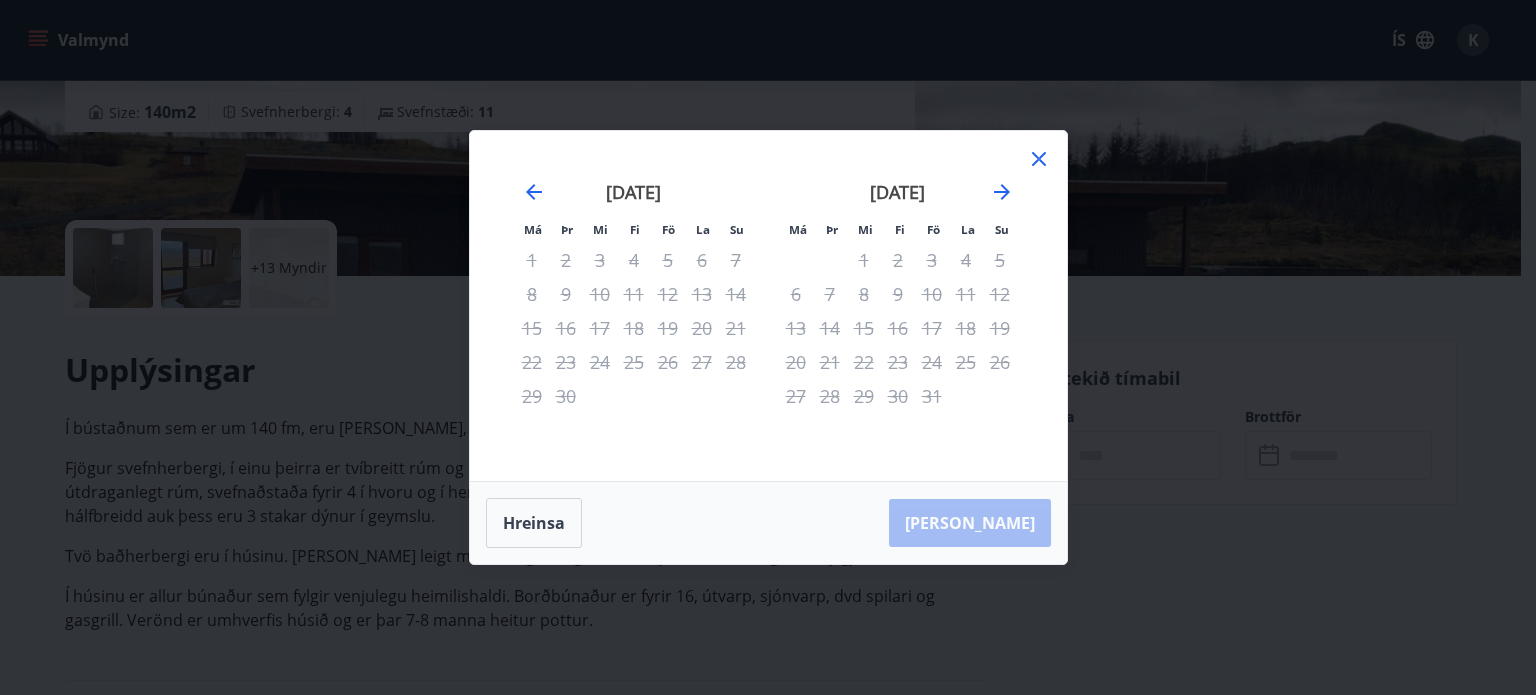 click 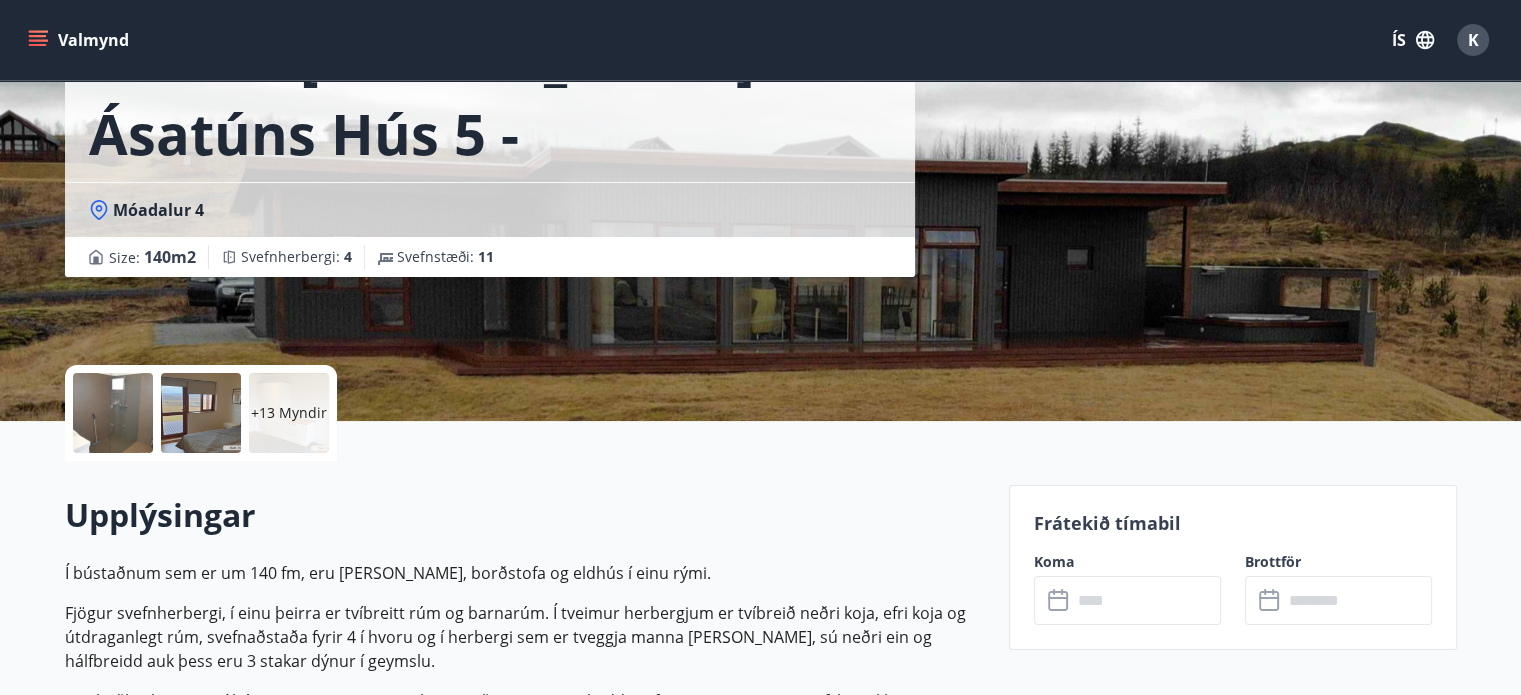 scroll, scrollTop: 287, scrollLeft: 0, axis: vertical 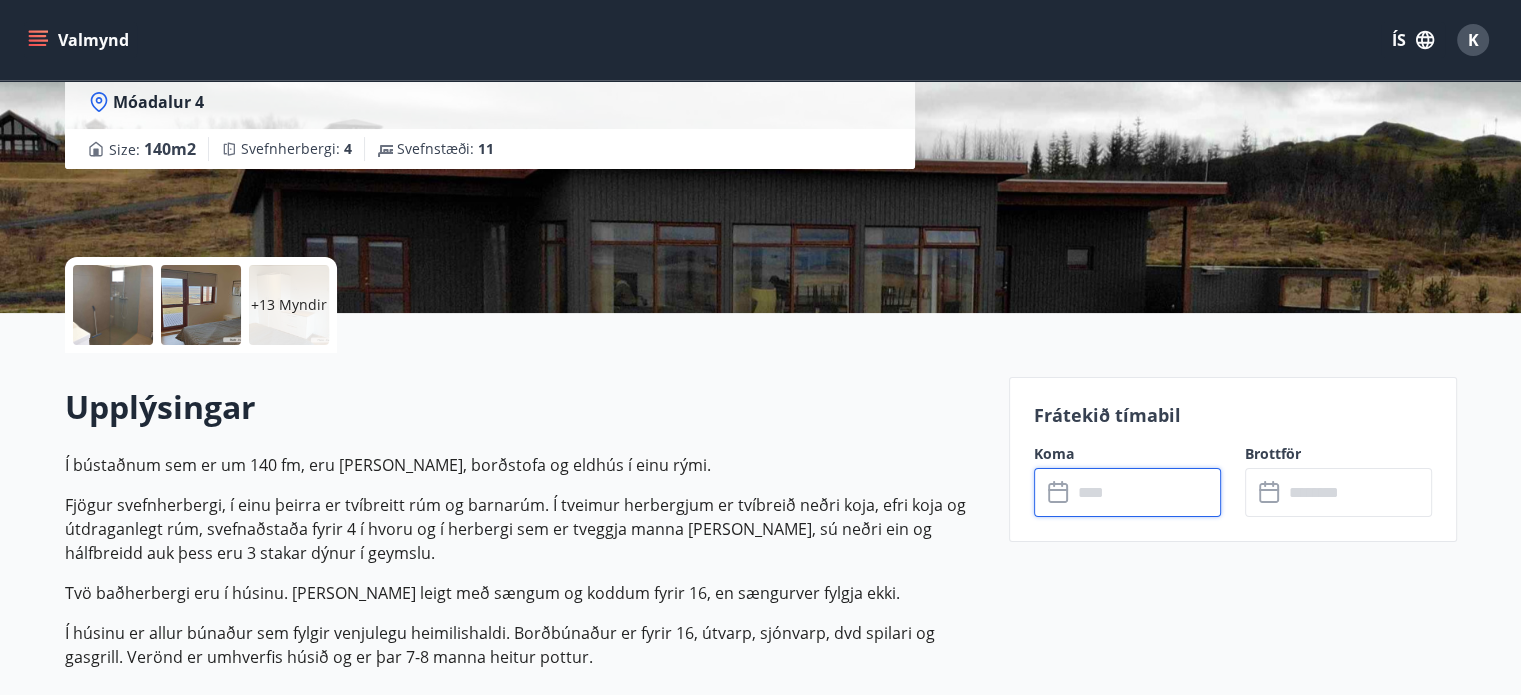 click at bounding box center (1146, 492) 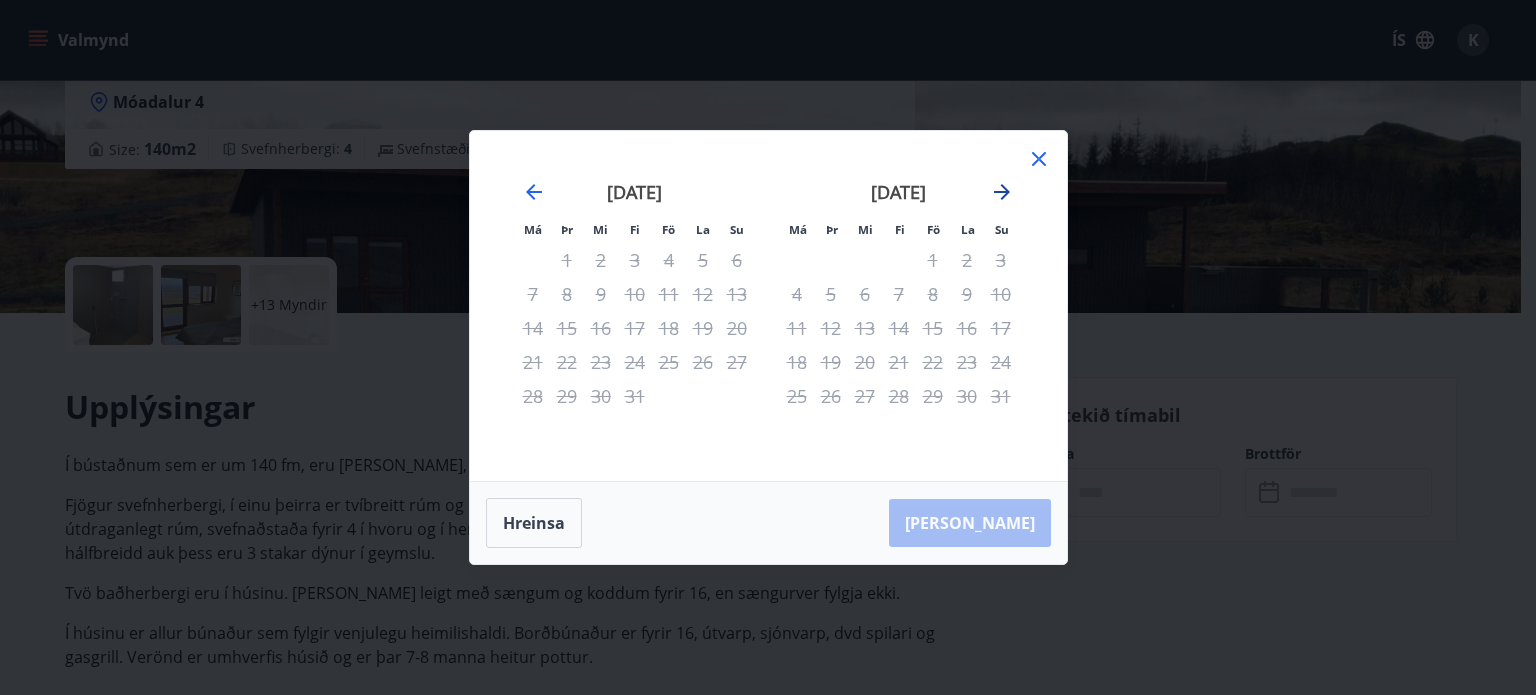 click 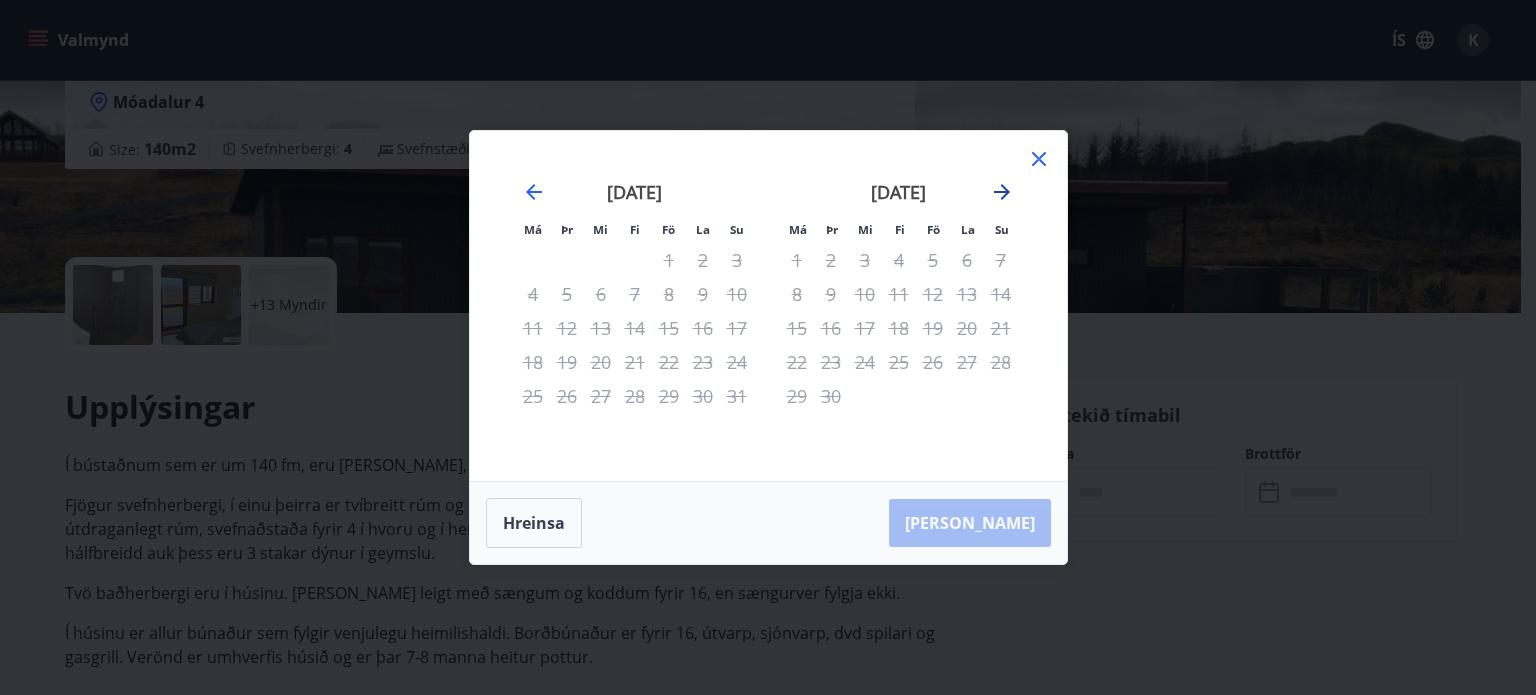 click 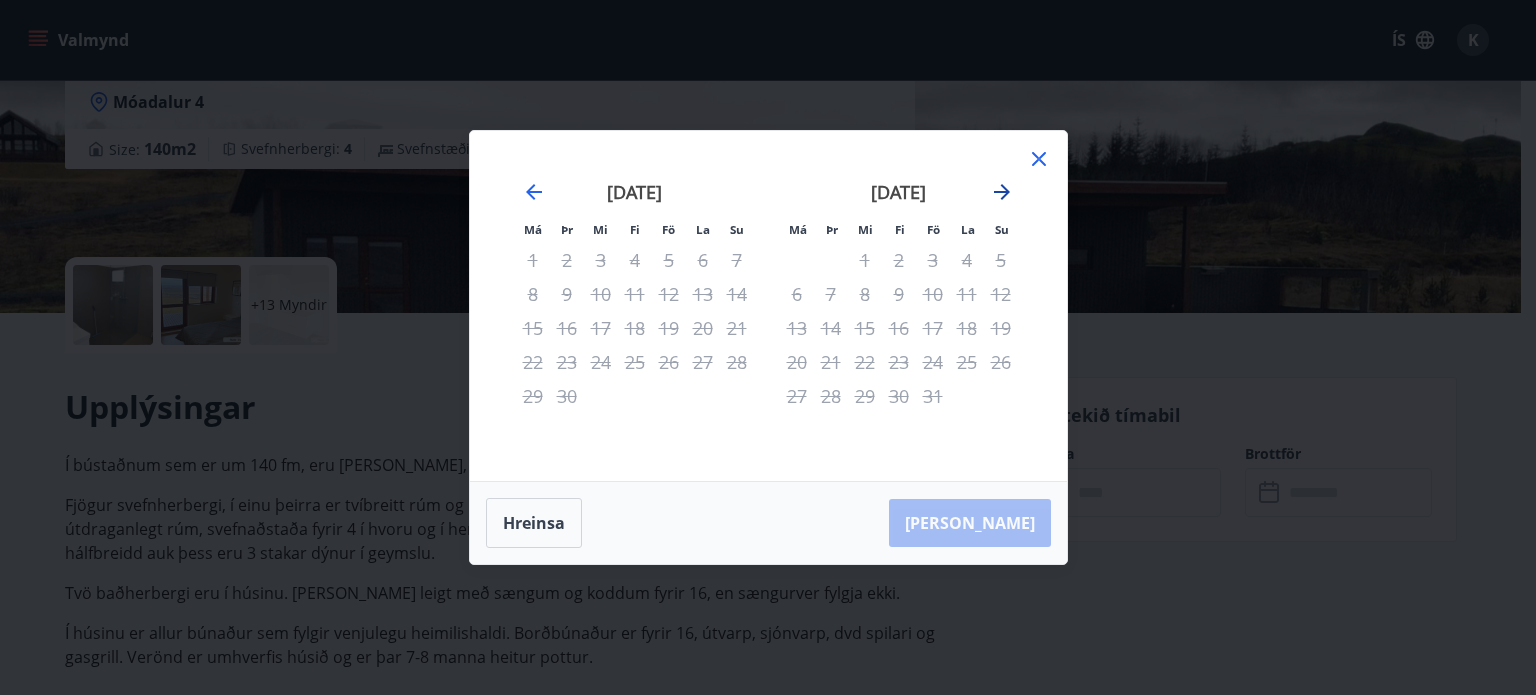click 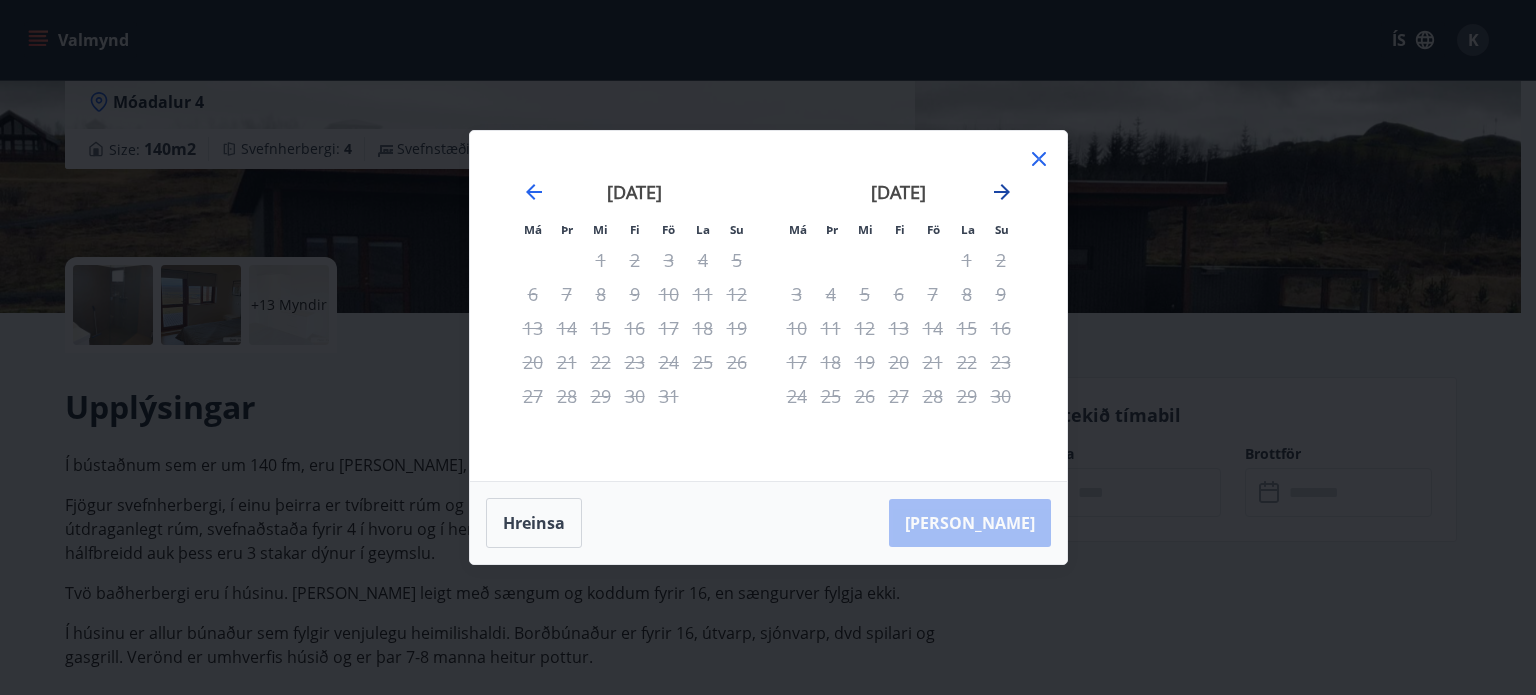 click 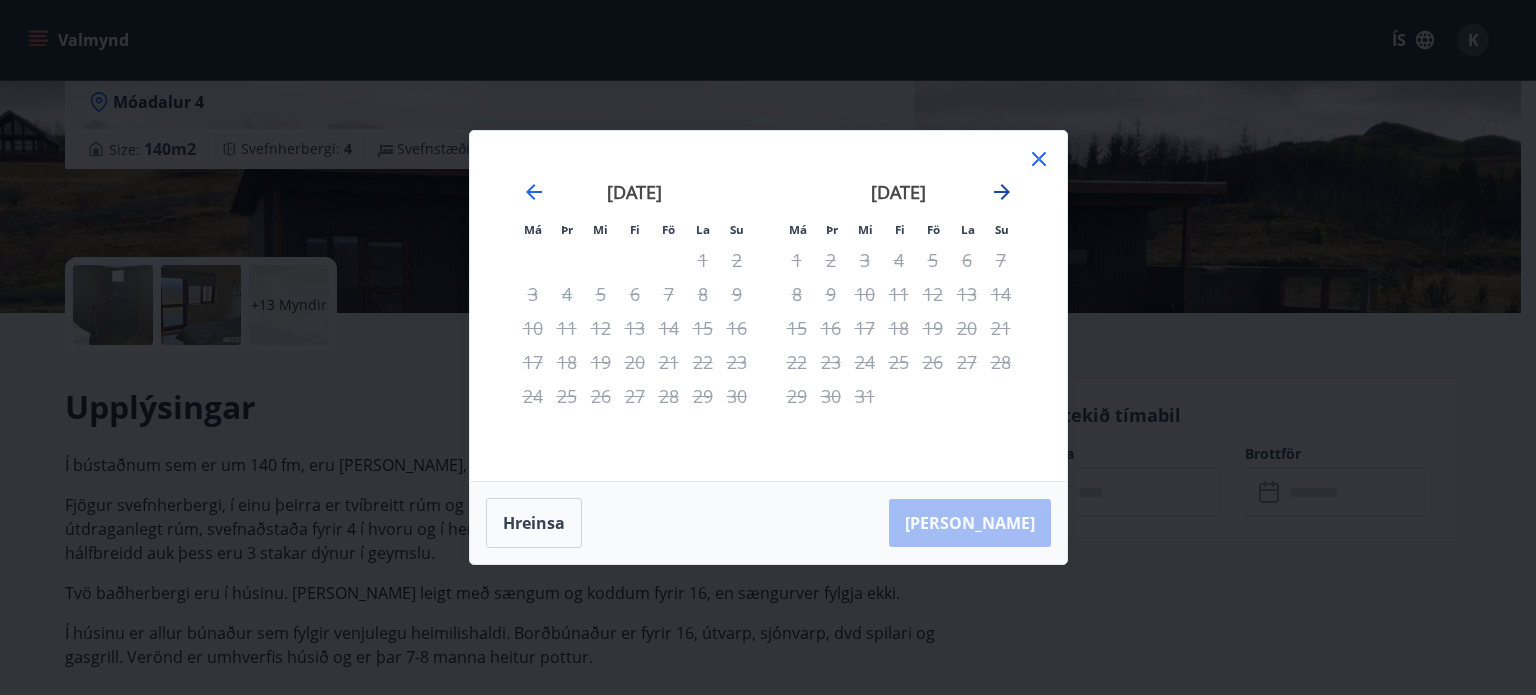 click 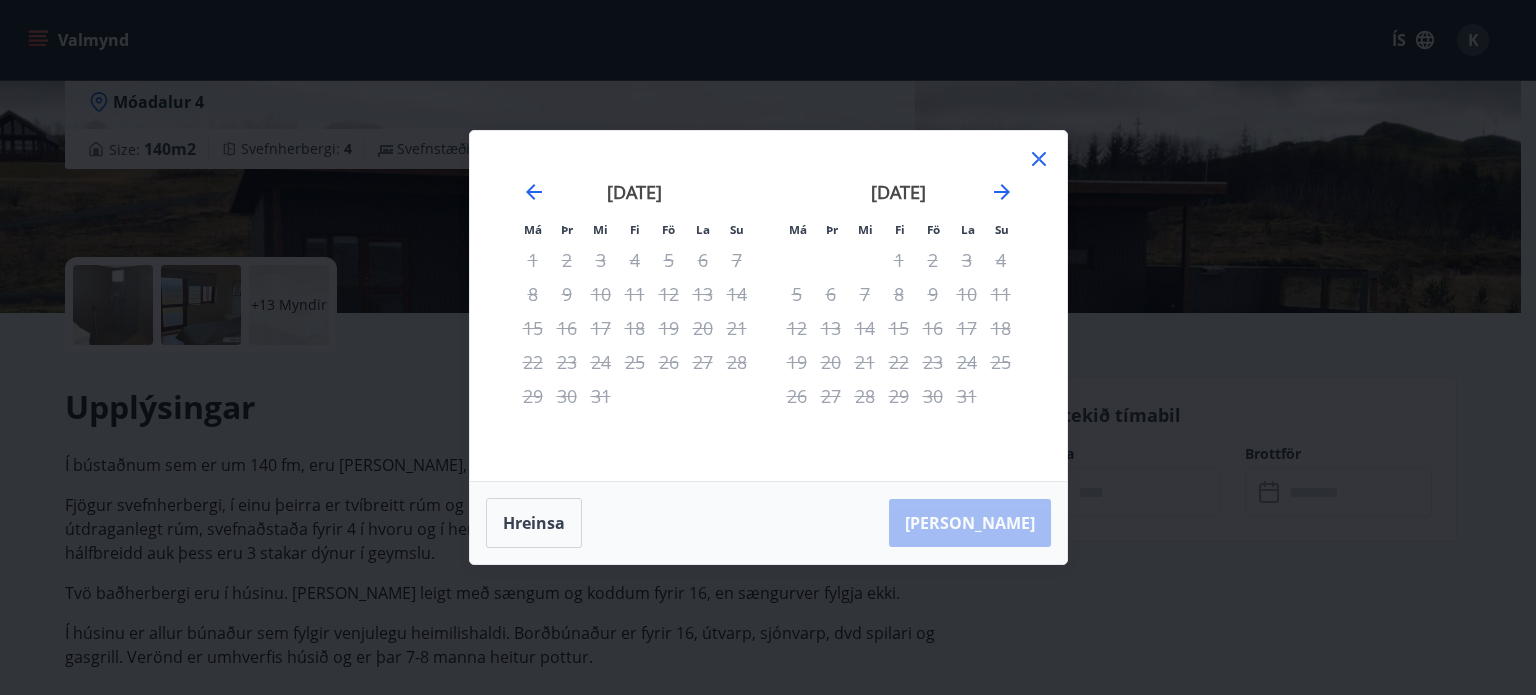 click 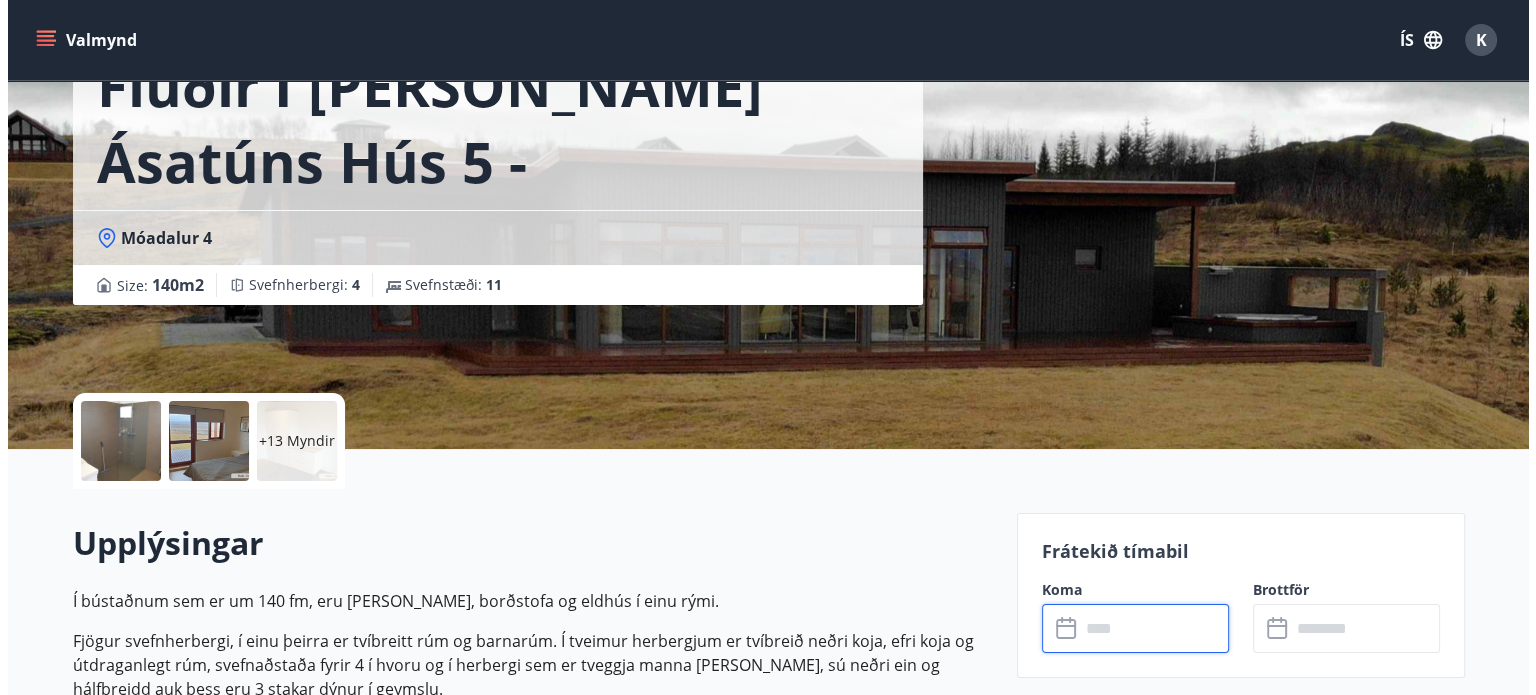 scroll, scrollTop: 0, scrollLeft: 0, axis: both 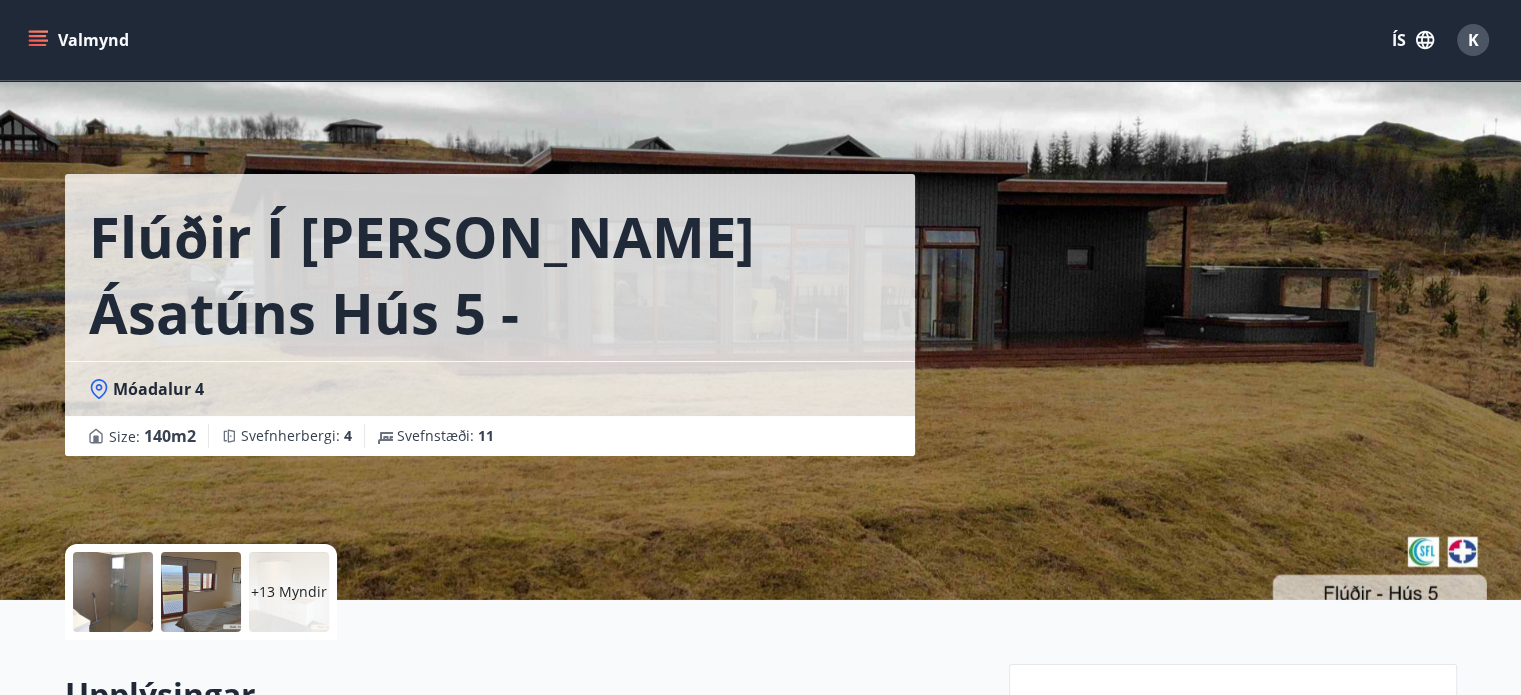 click on "Flúðir í [PERSON_NAME] Ásatúns hús 5 - Móadalur 4 Móadalur 4 Size : 140 m2 Svefnherbergi : 4 Svefnstæði : 11" at bounding box center [761, 300] 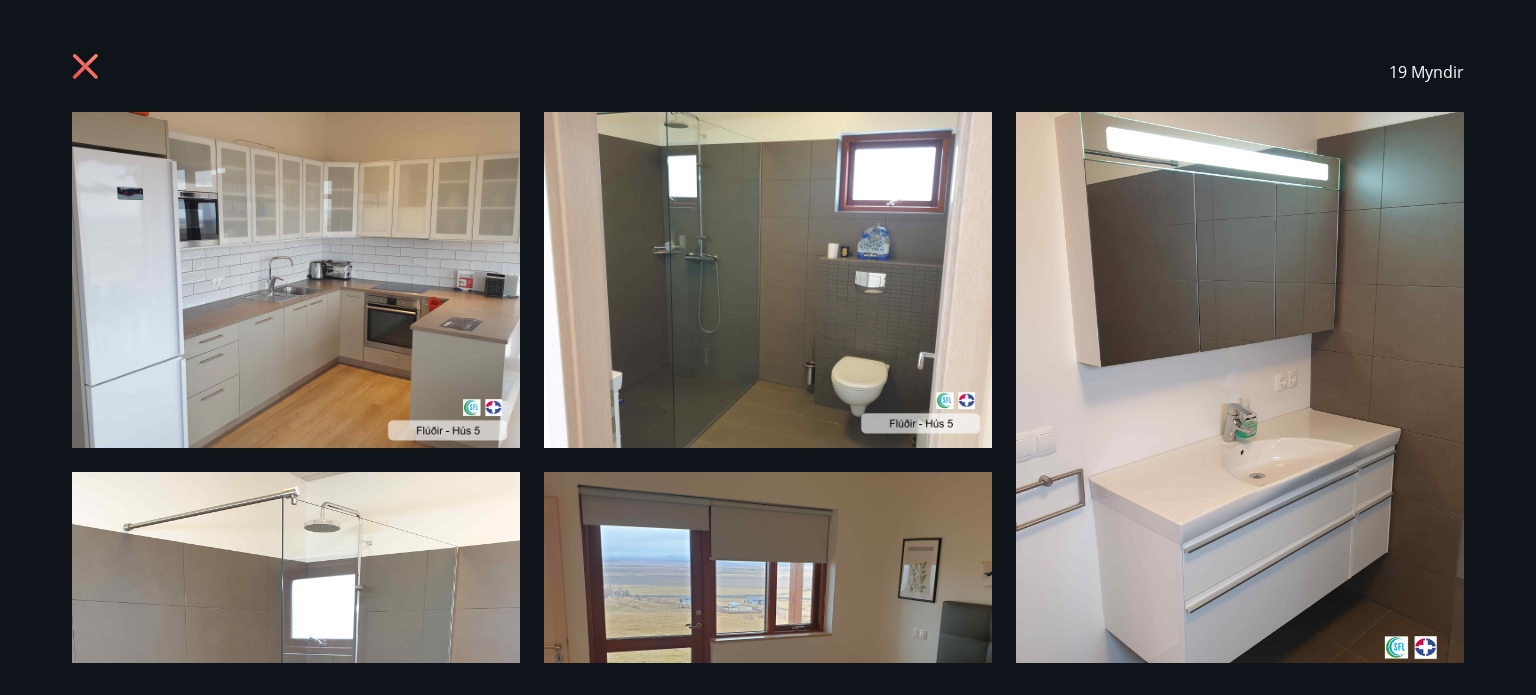 click at bounding box center [296, 280] 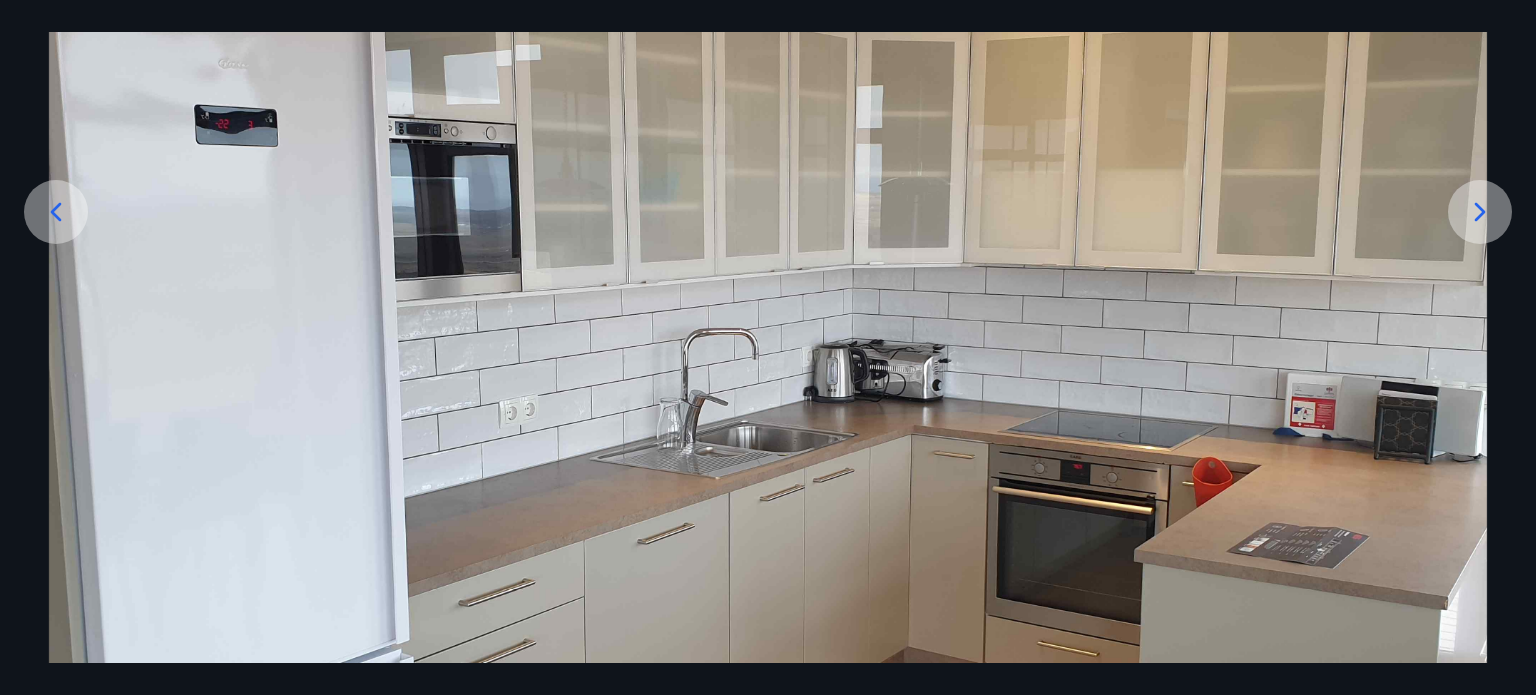 scroll, scrollTop: 248, scrollLeft: 0, axis: vertical 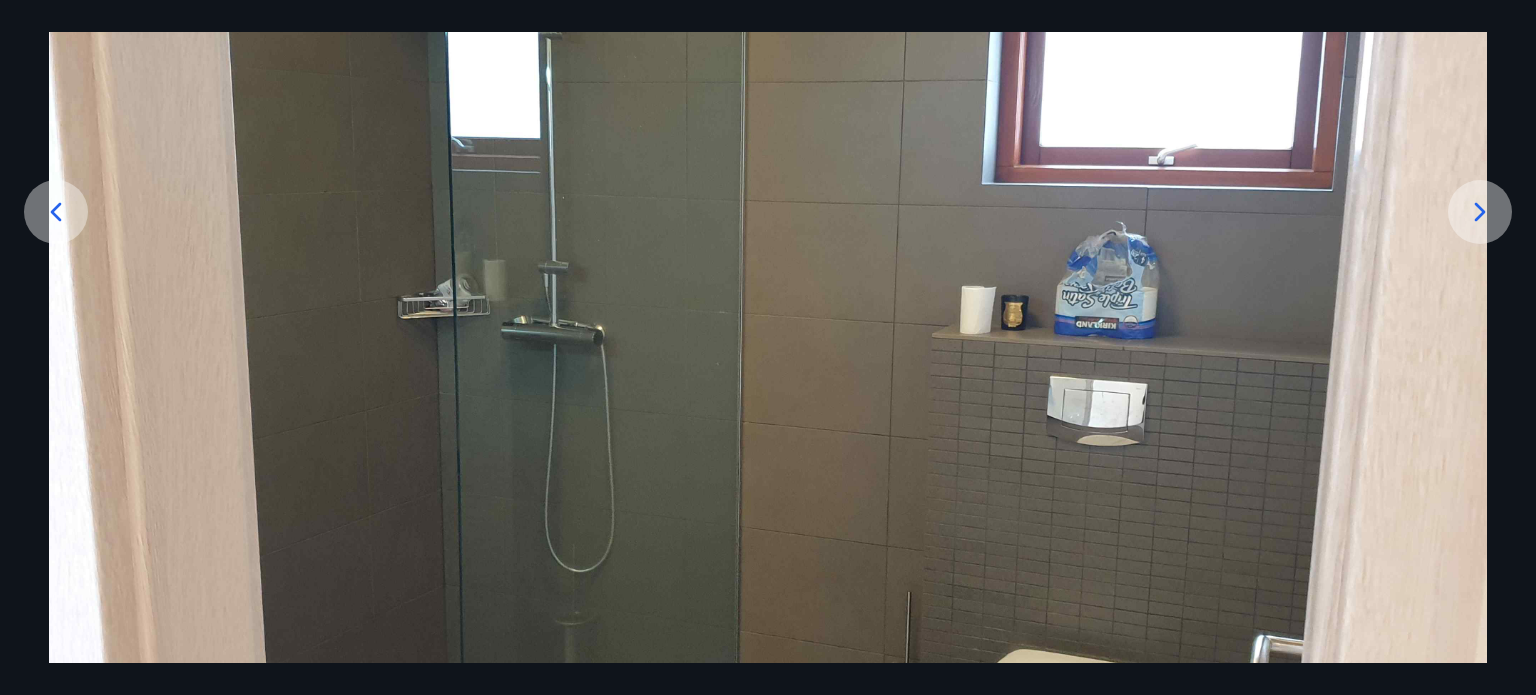 click 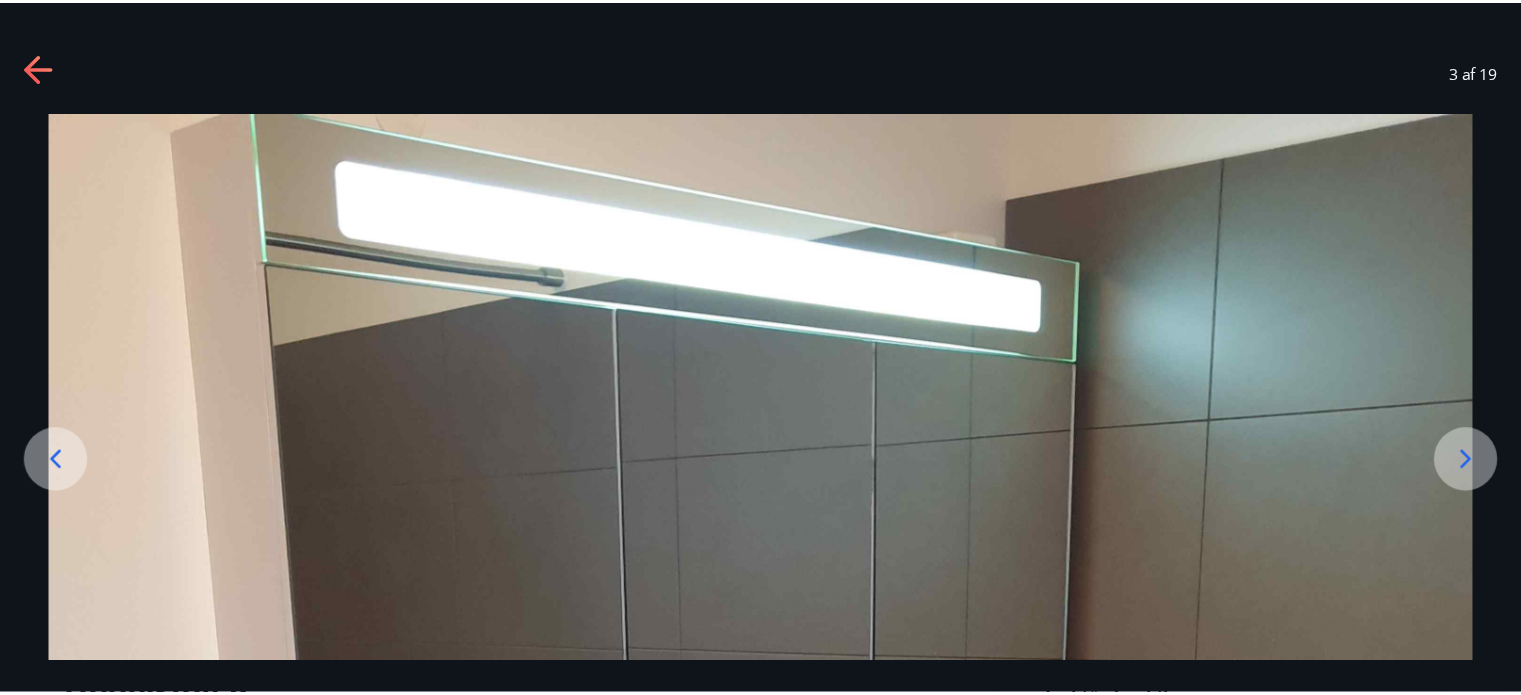 scroll, scrollTop: 0, scrollLeft: 0, axis: both 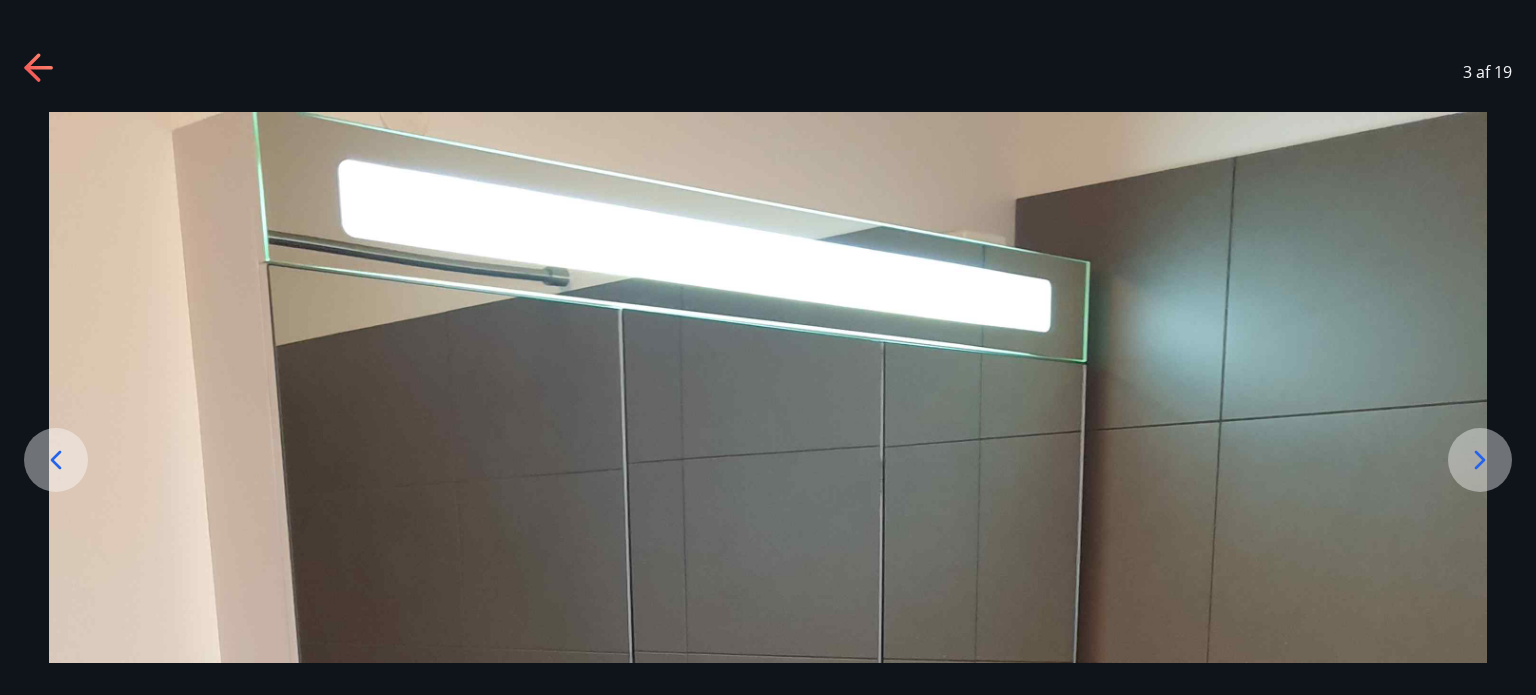 click 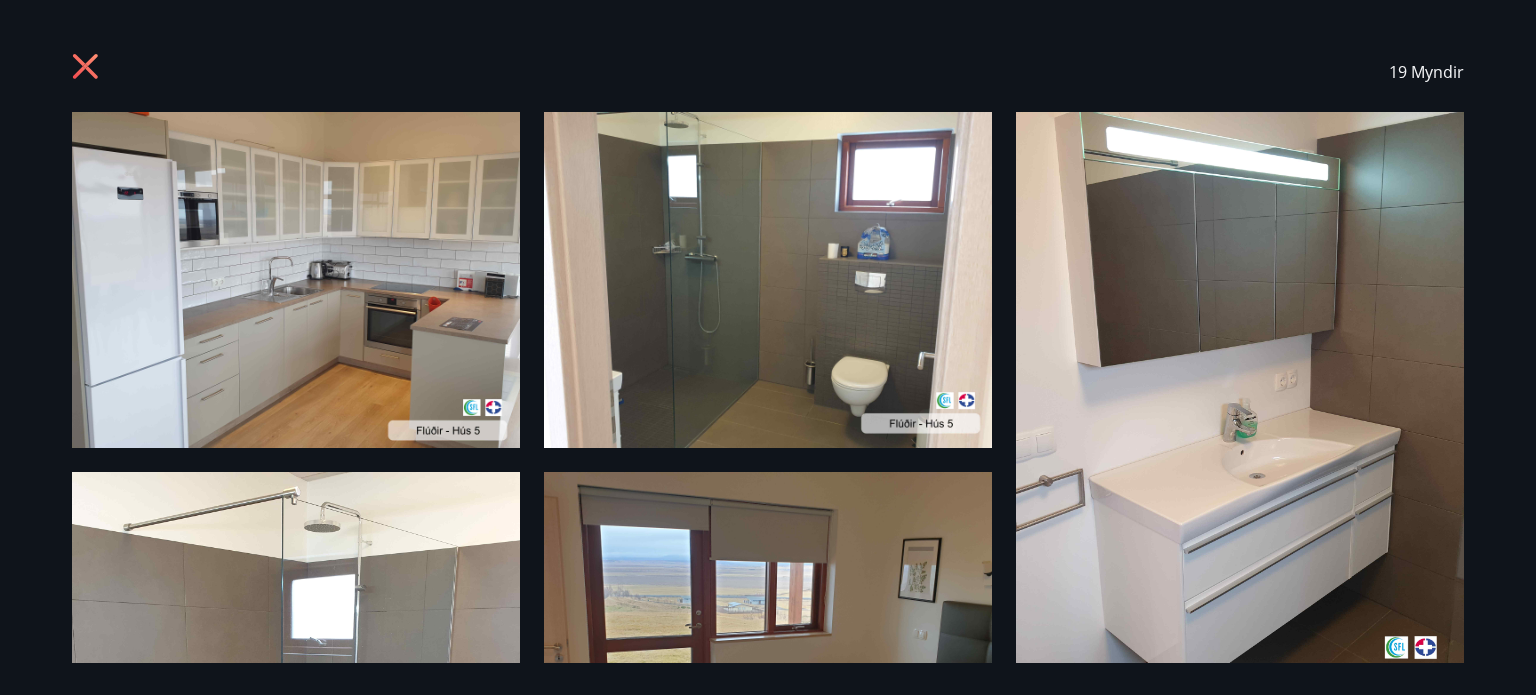 click 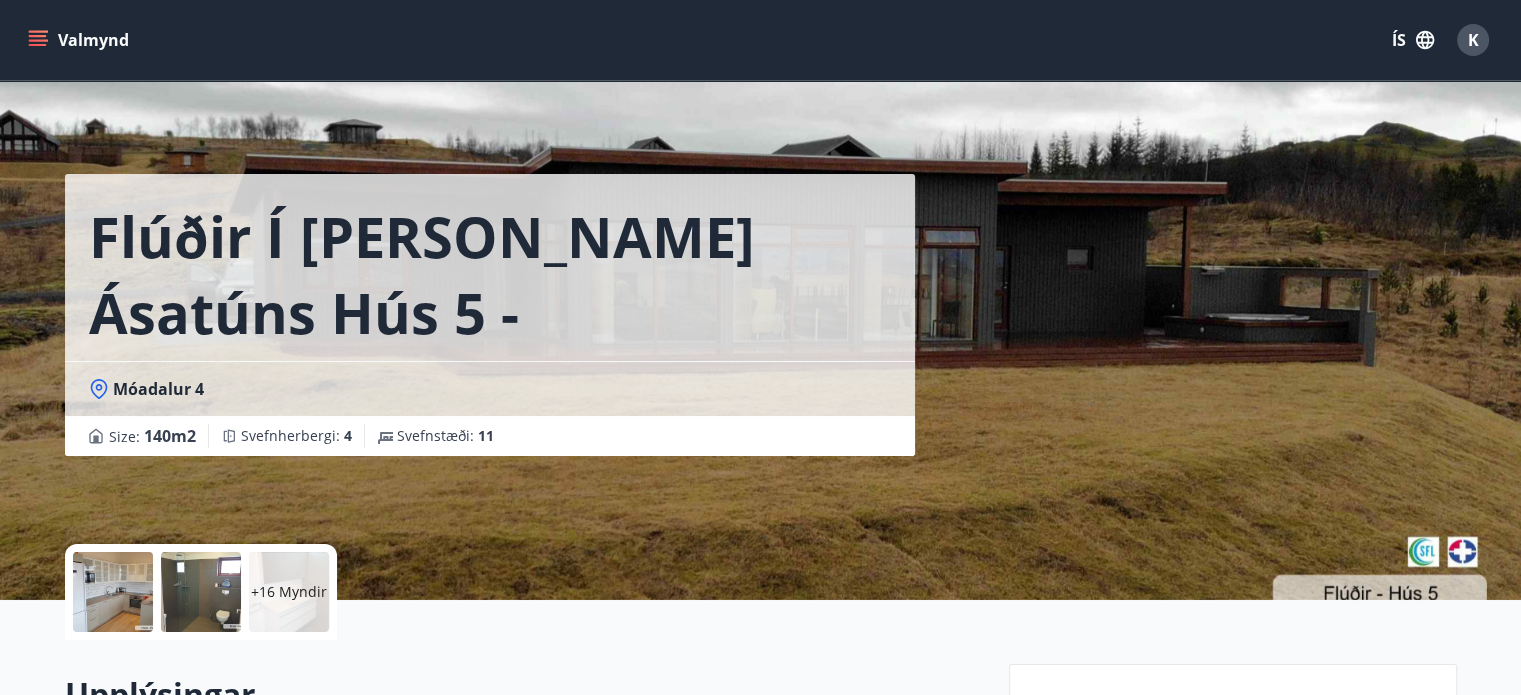 scroll, scrollTop: 291, scrollLeft: 0, axis: vertical 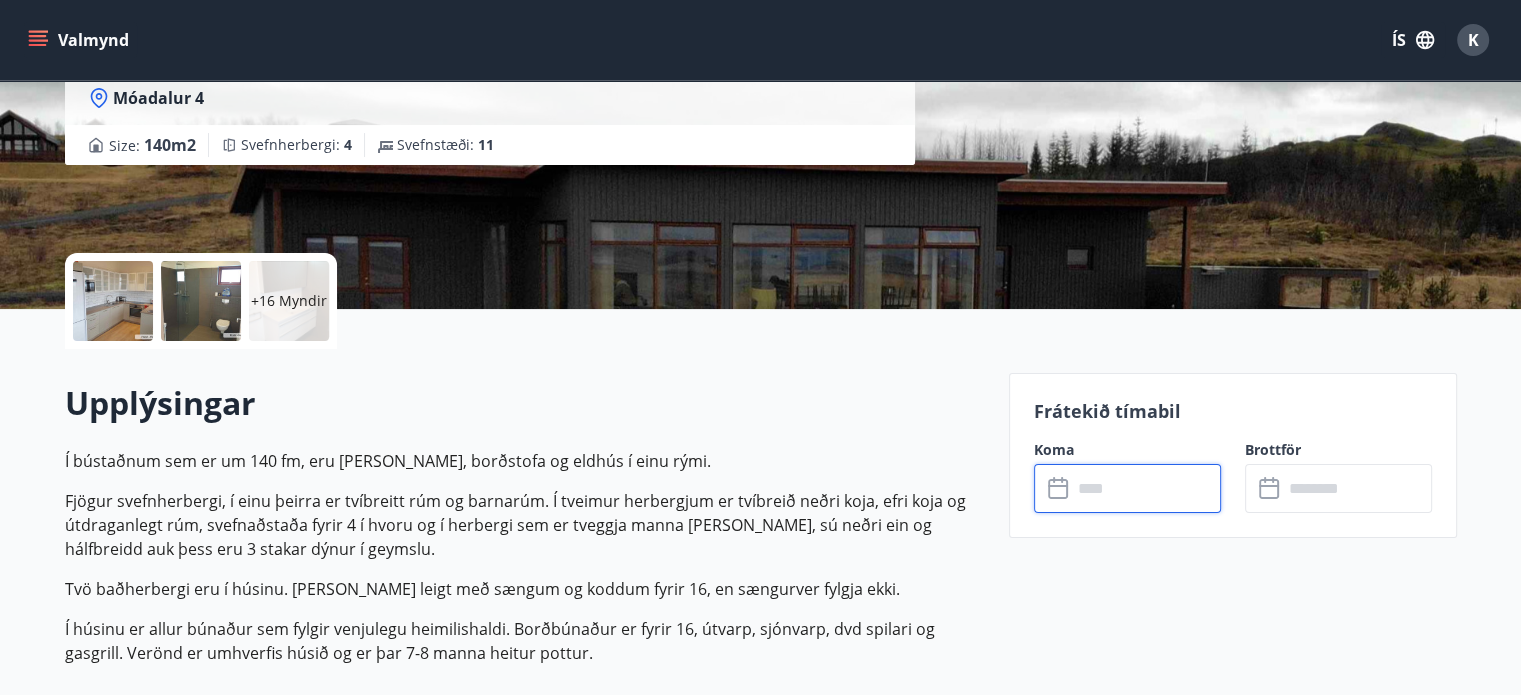 click at bounding box center (1146, 488) 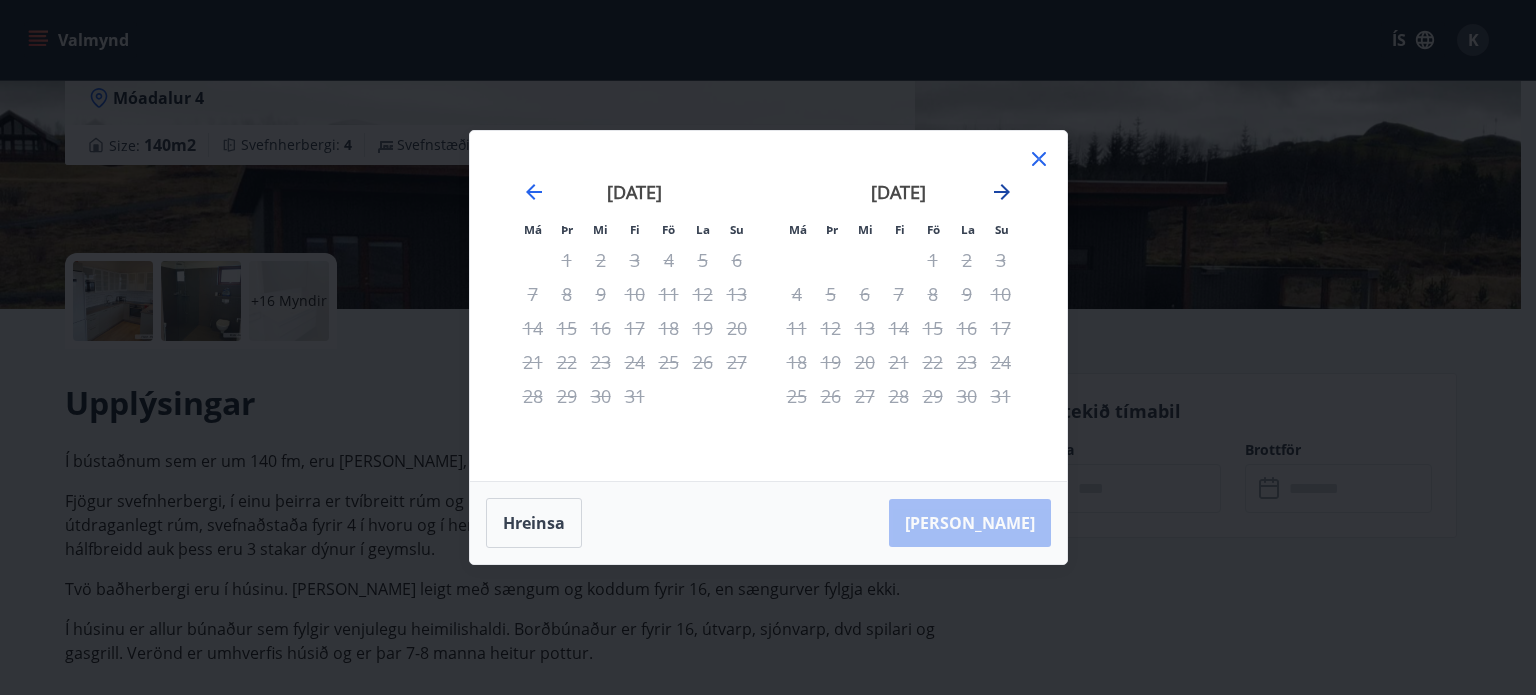click 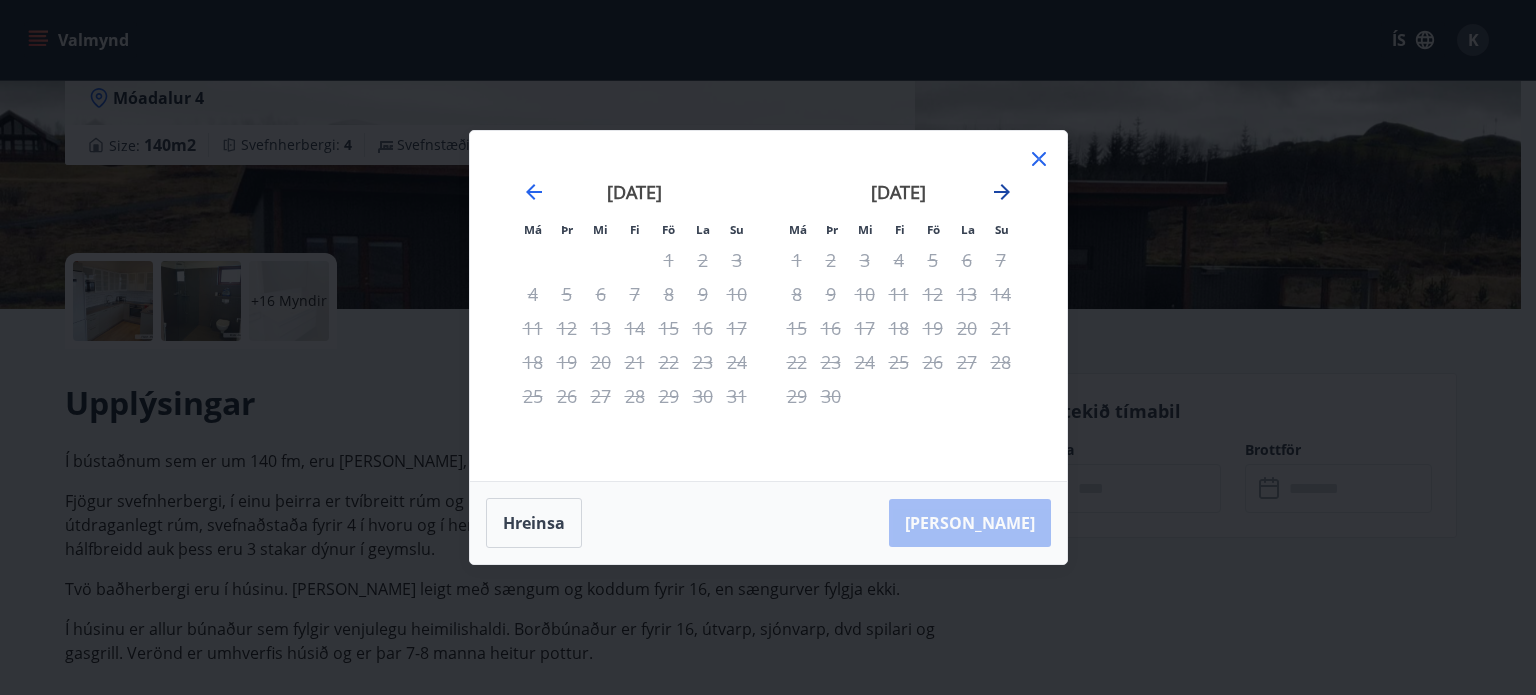 click 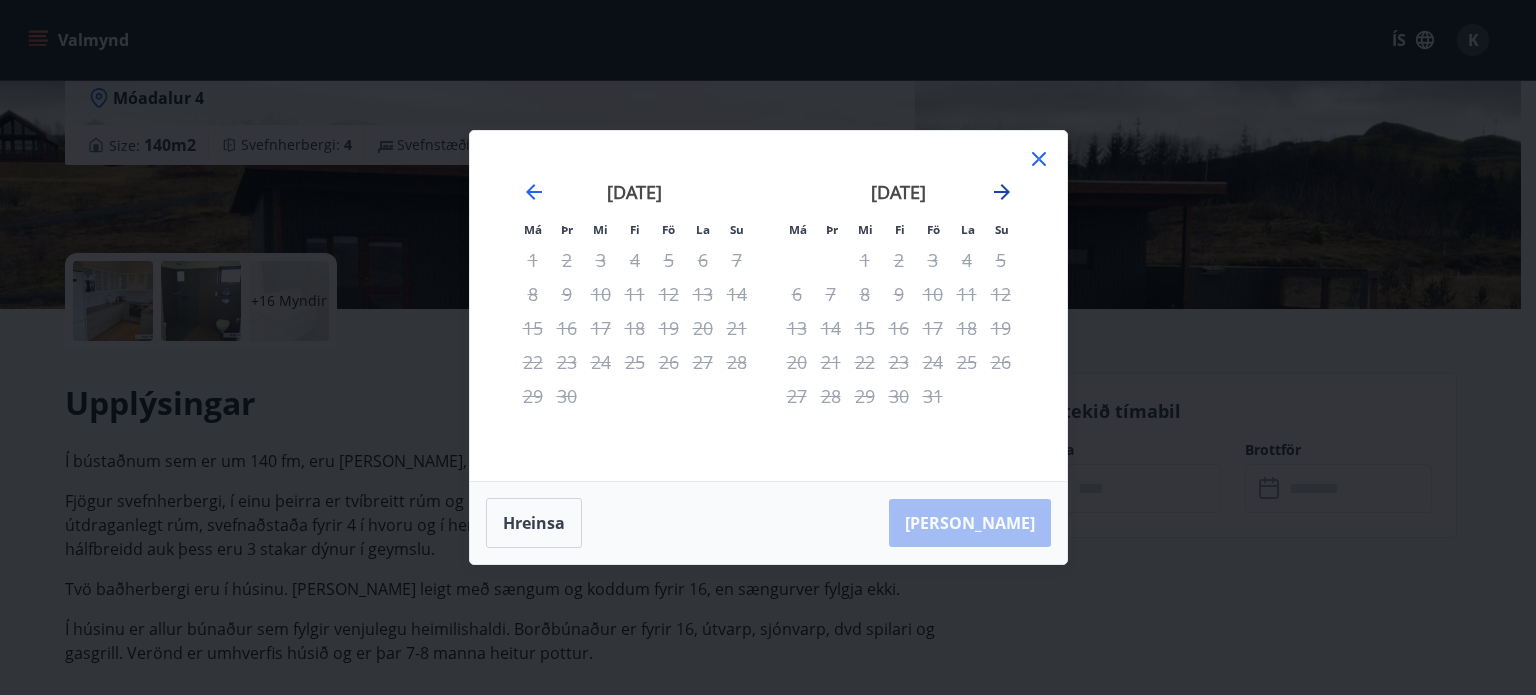 click 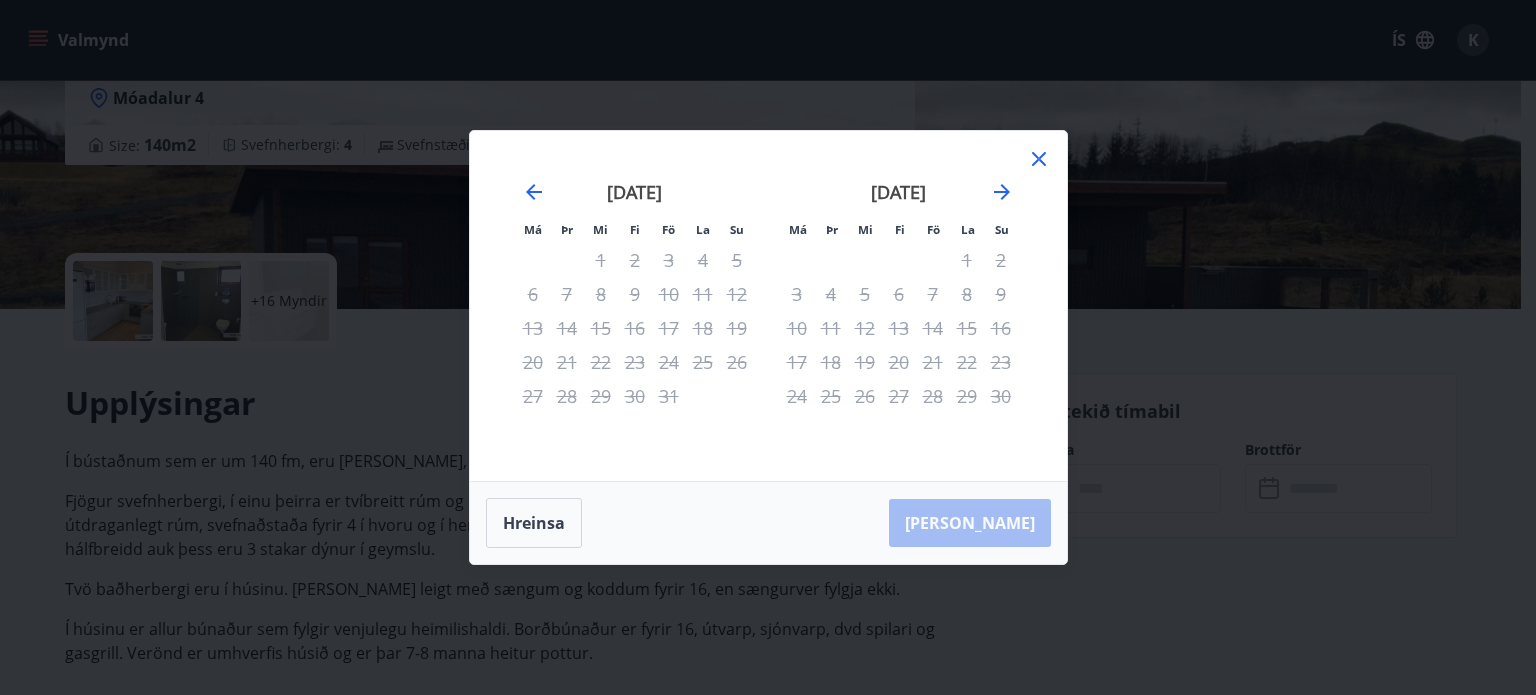 click 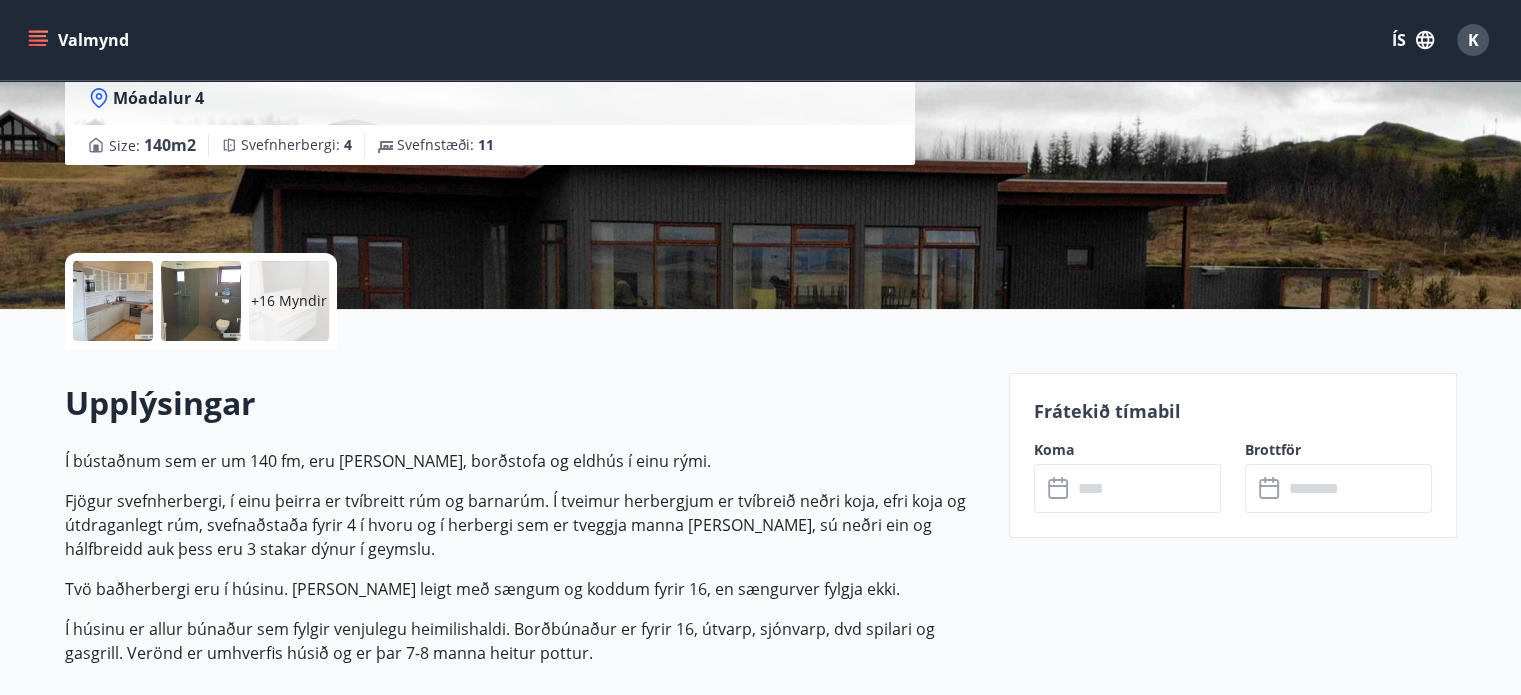 click 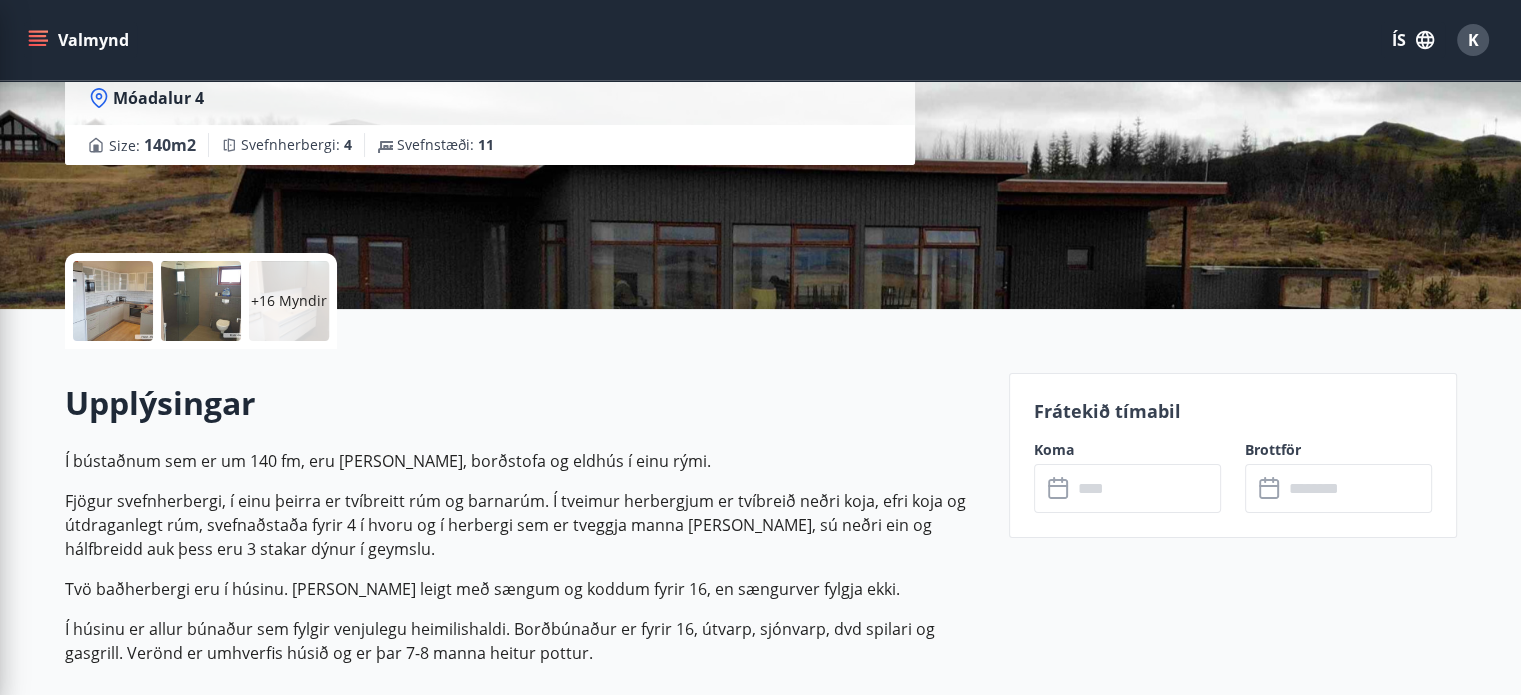click on "Flúðir í [PERSON_NAME] Ásatúns hús 5 - Móadalur 4 Móadalur 4 Size : 140 m2 Svefnherbergi : 4 Svefnstæði : 11" at bounding box center (529, 9) 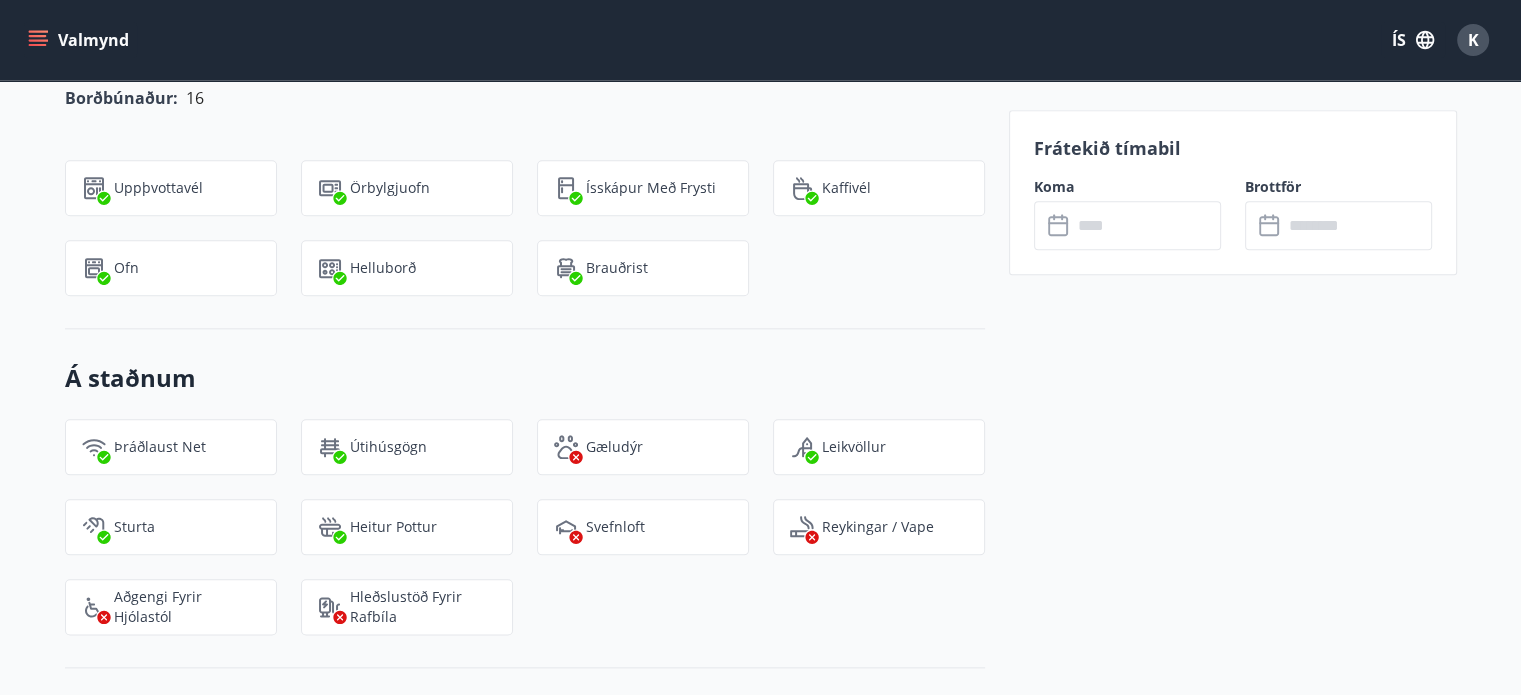 scroll, scrollTop: 2256, scrollLeft: 0, axis: vertical 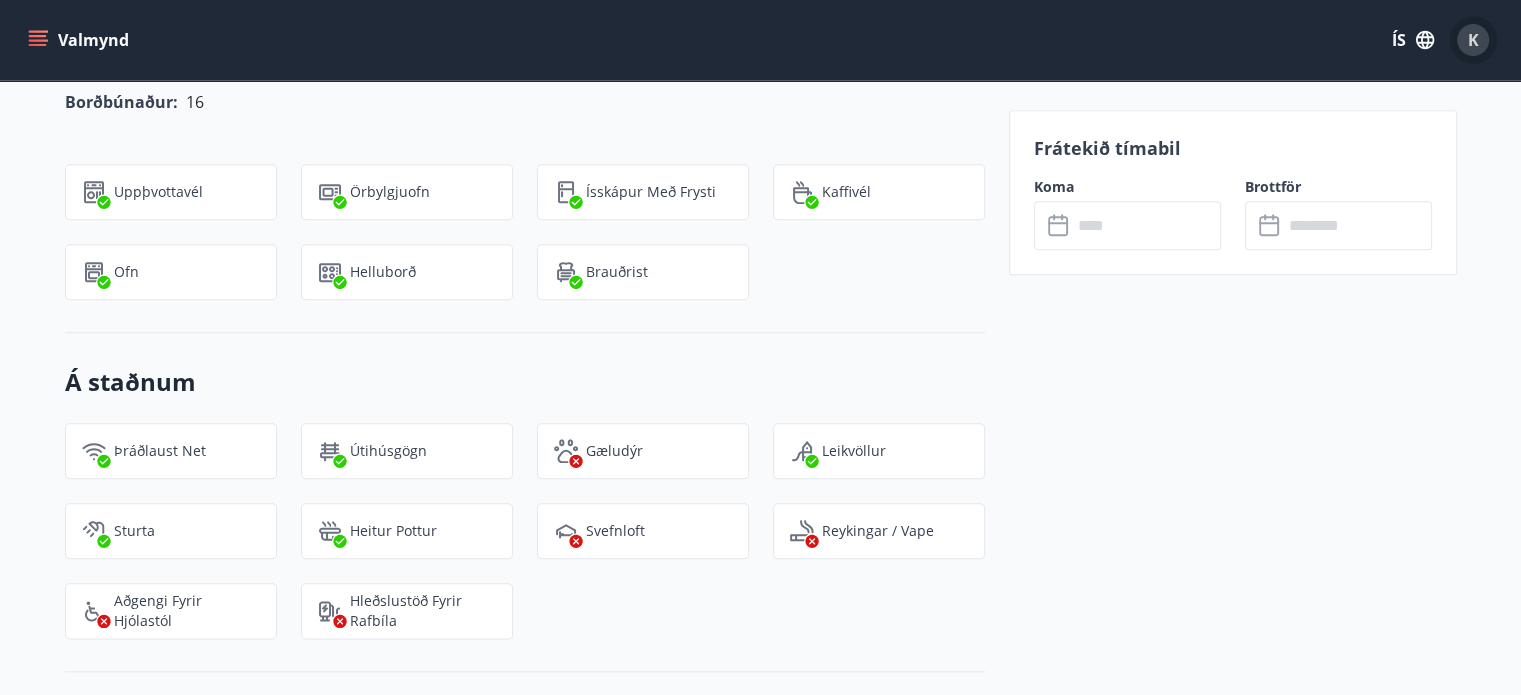 click on "K" at bounding box center [1473, 40] 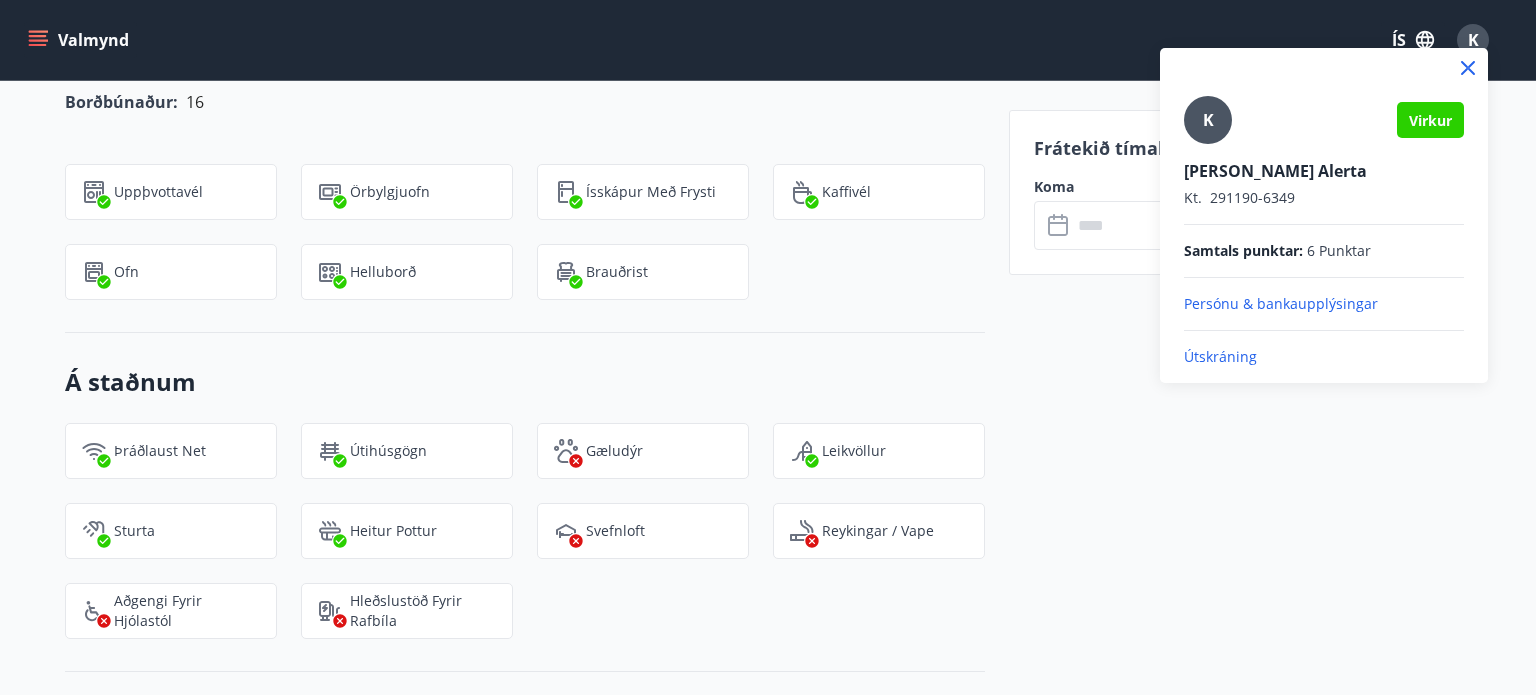 click at bounding box center (768, 347) 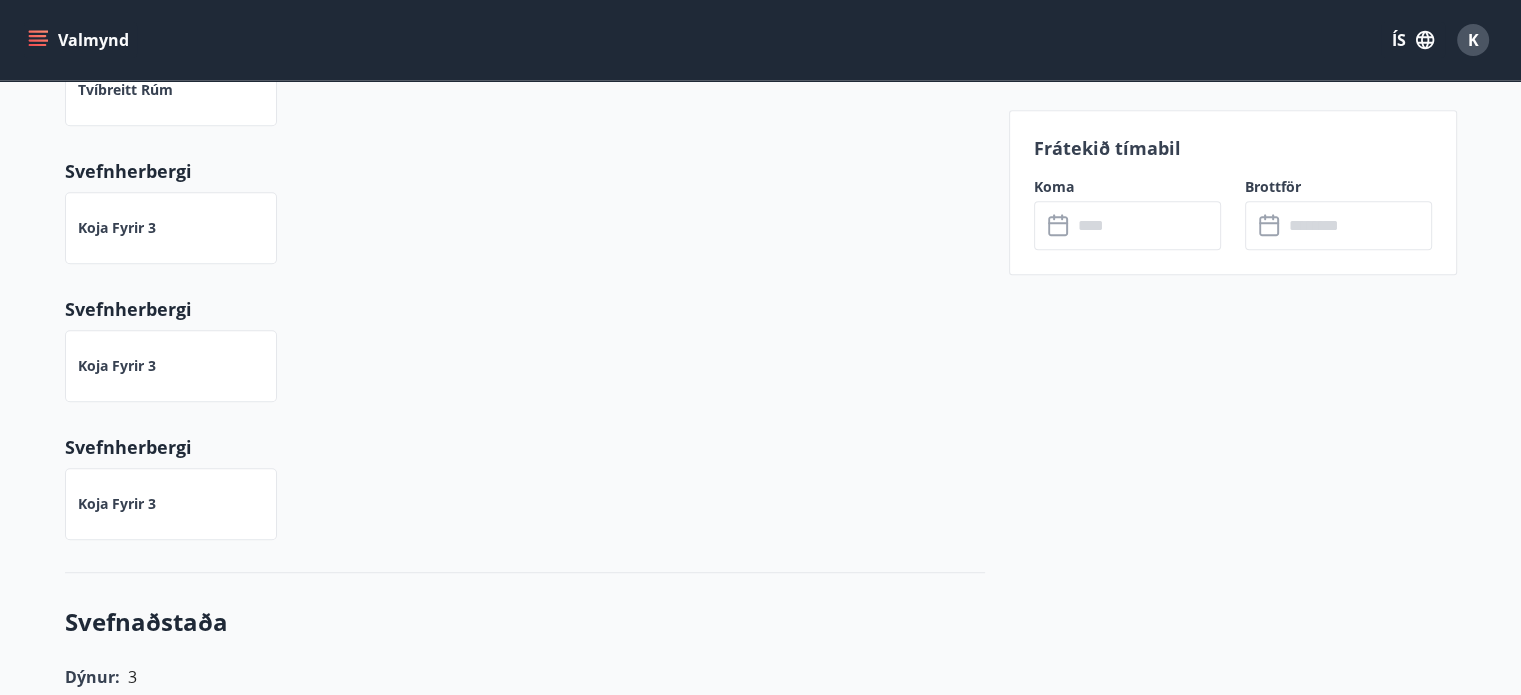scroll, scrollTop: 1135, scrollLeft: 0, axis: vertical 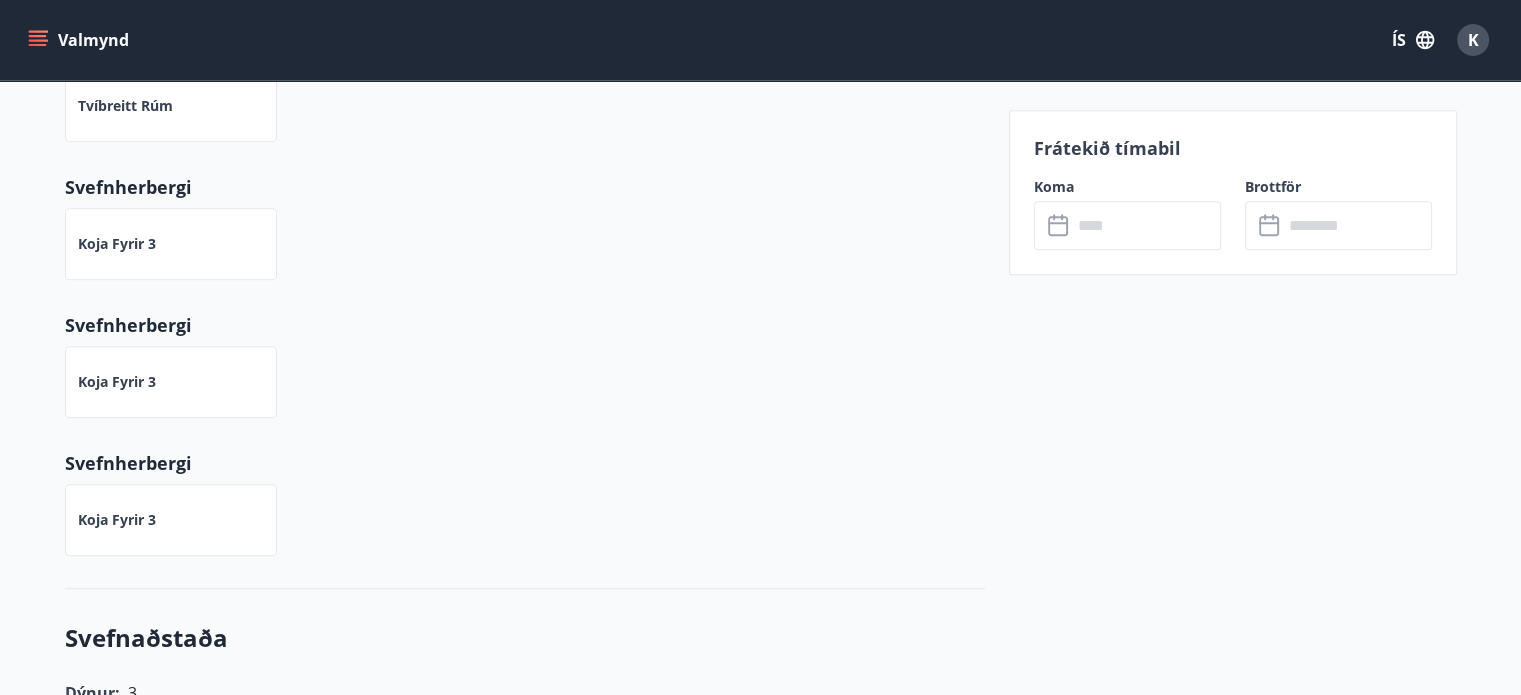 click 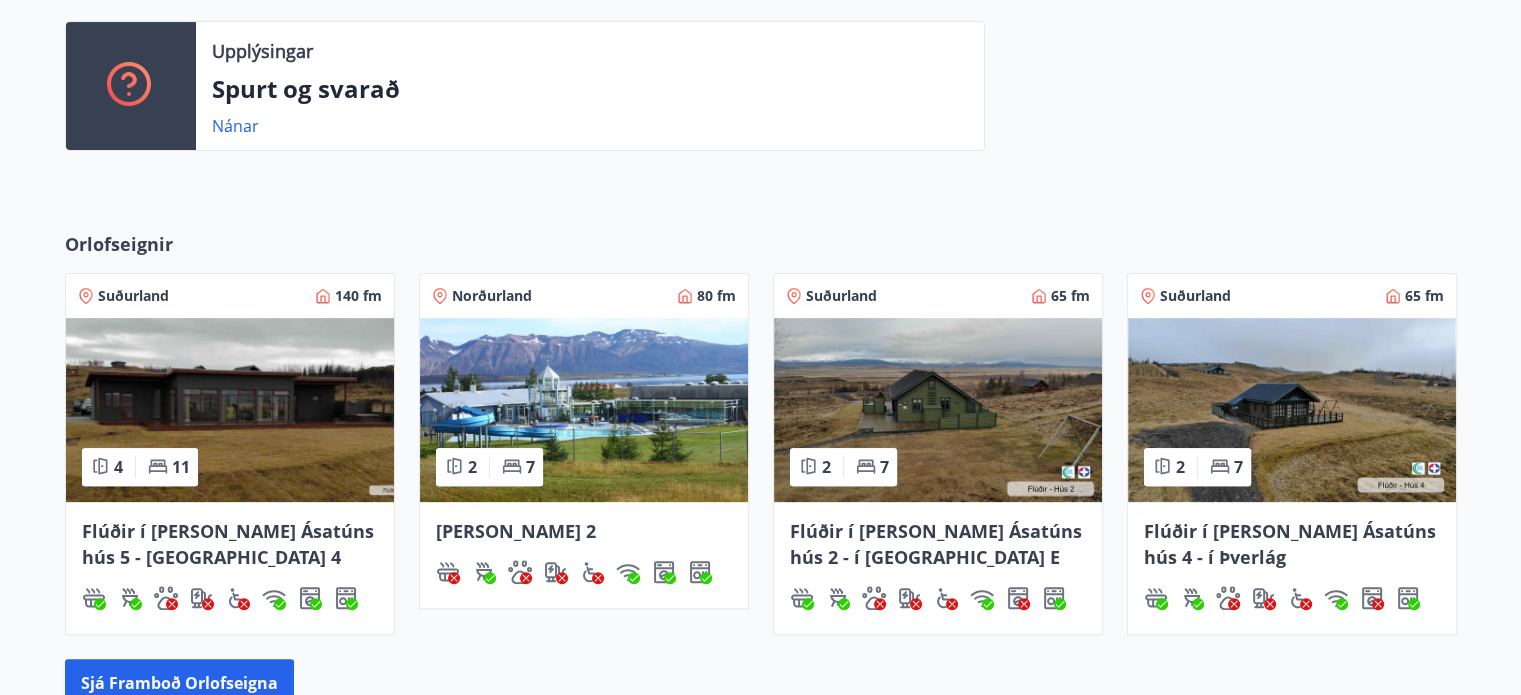 scroll, scrollTop: 780, scrollLeft: 0, axis: vertical 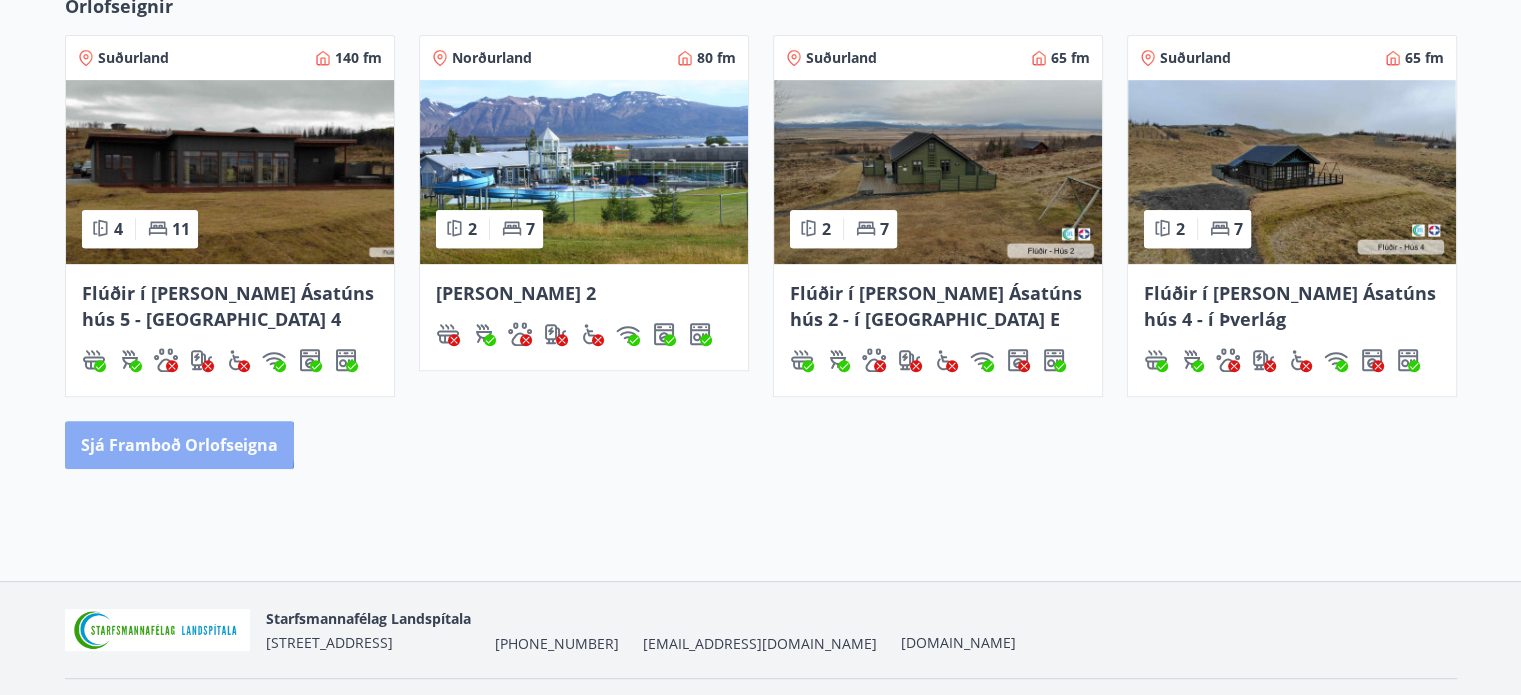 click on "Sjá framboð orlofseigna" at bounding box center (179, 445) 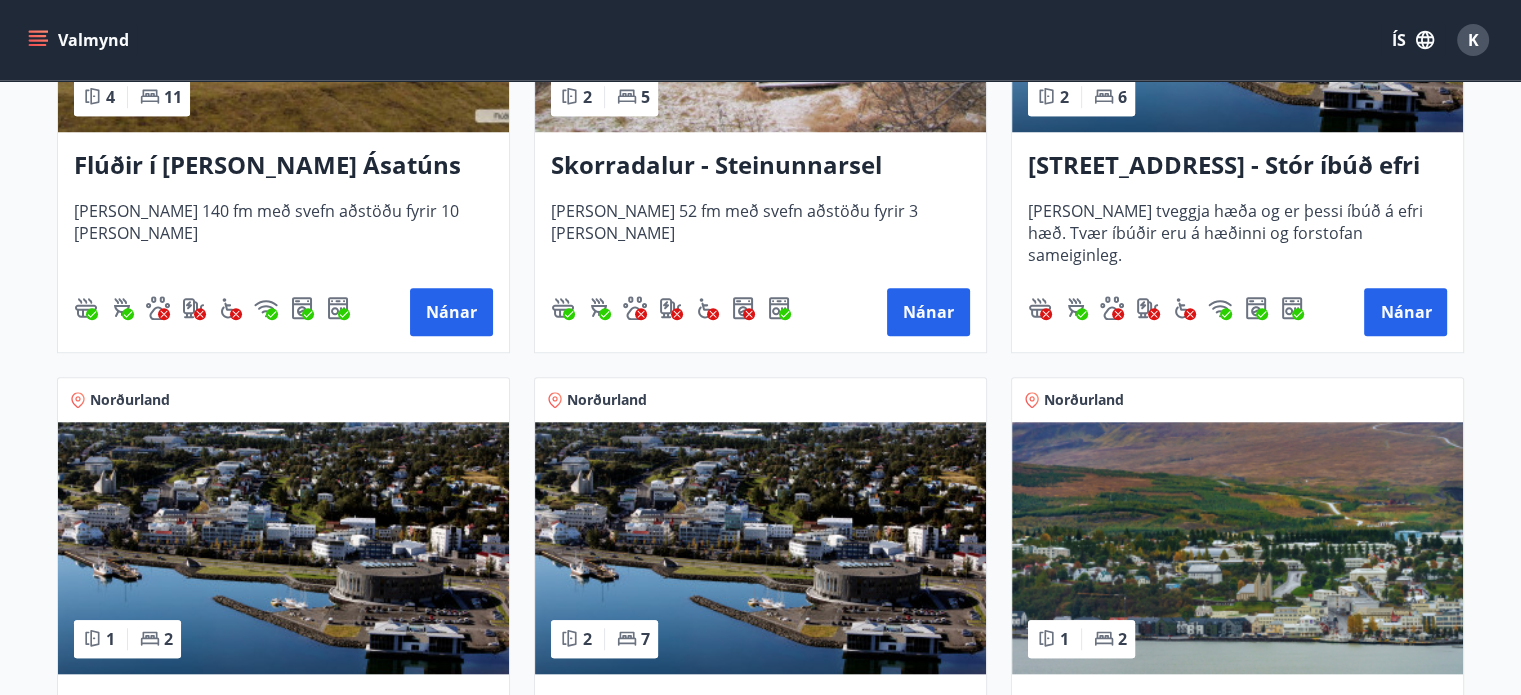 scroll, scrollTop: 1536, scrollLeft: 0, axis: vertical 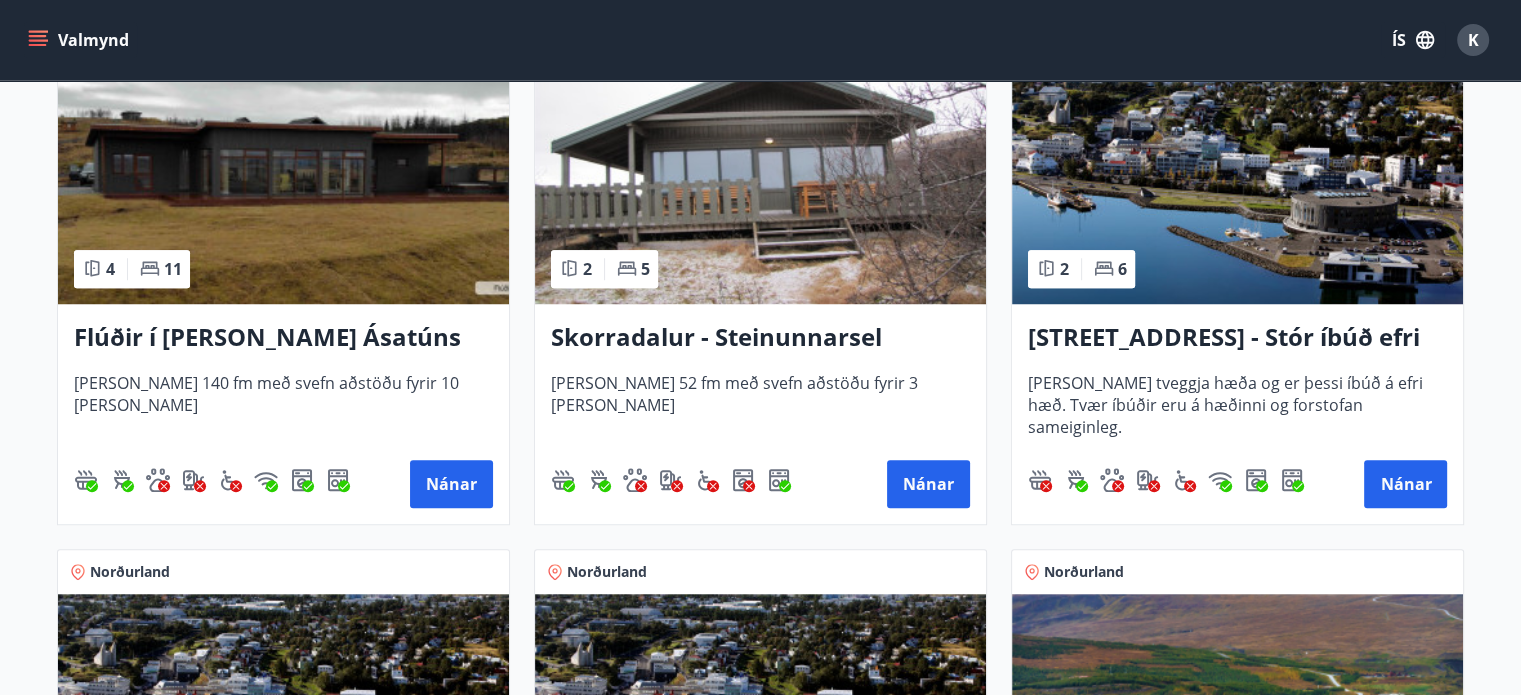click on "Skorradalur - Steinunnarsel" at bounding box center [760, 338] 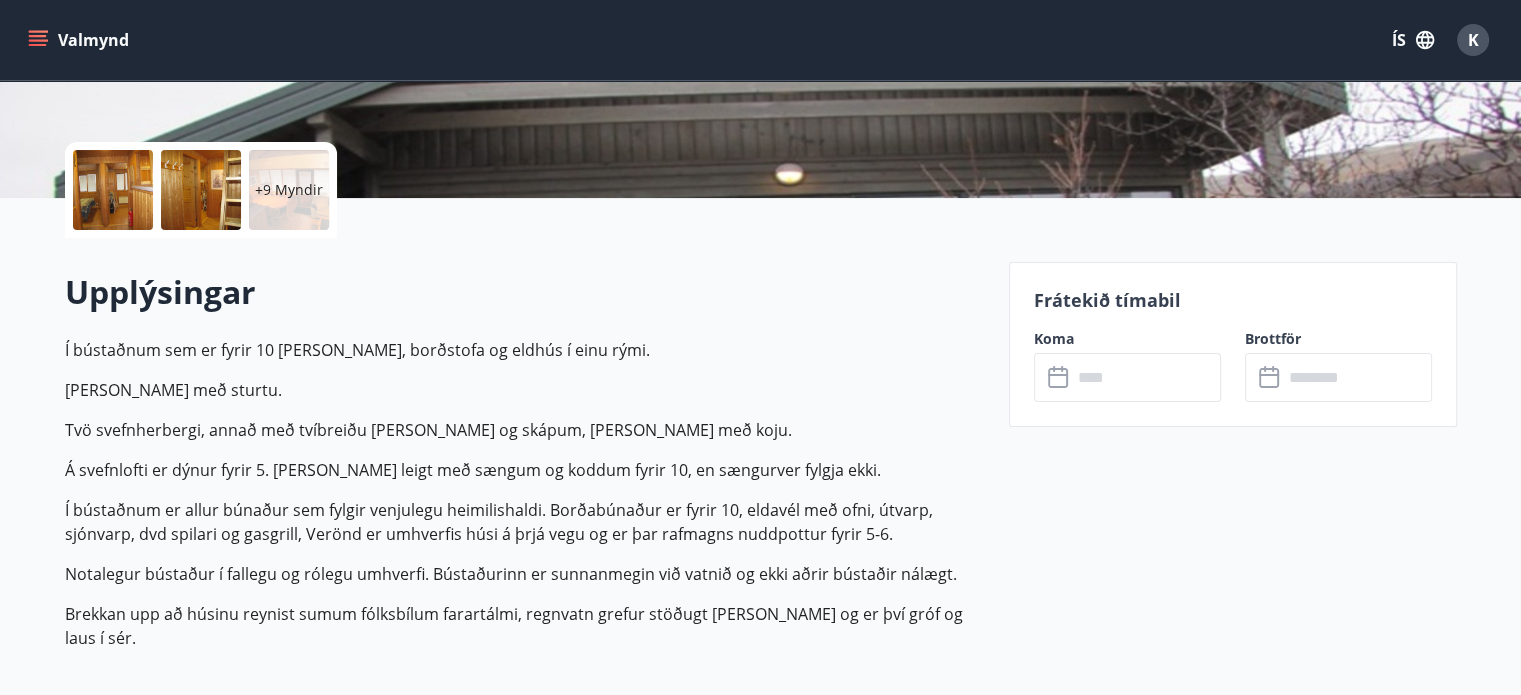scroll, scrollTop: 470, scrollLeft: 0, axis: vertical 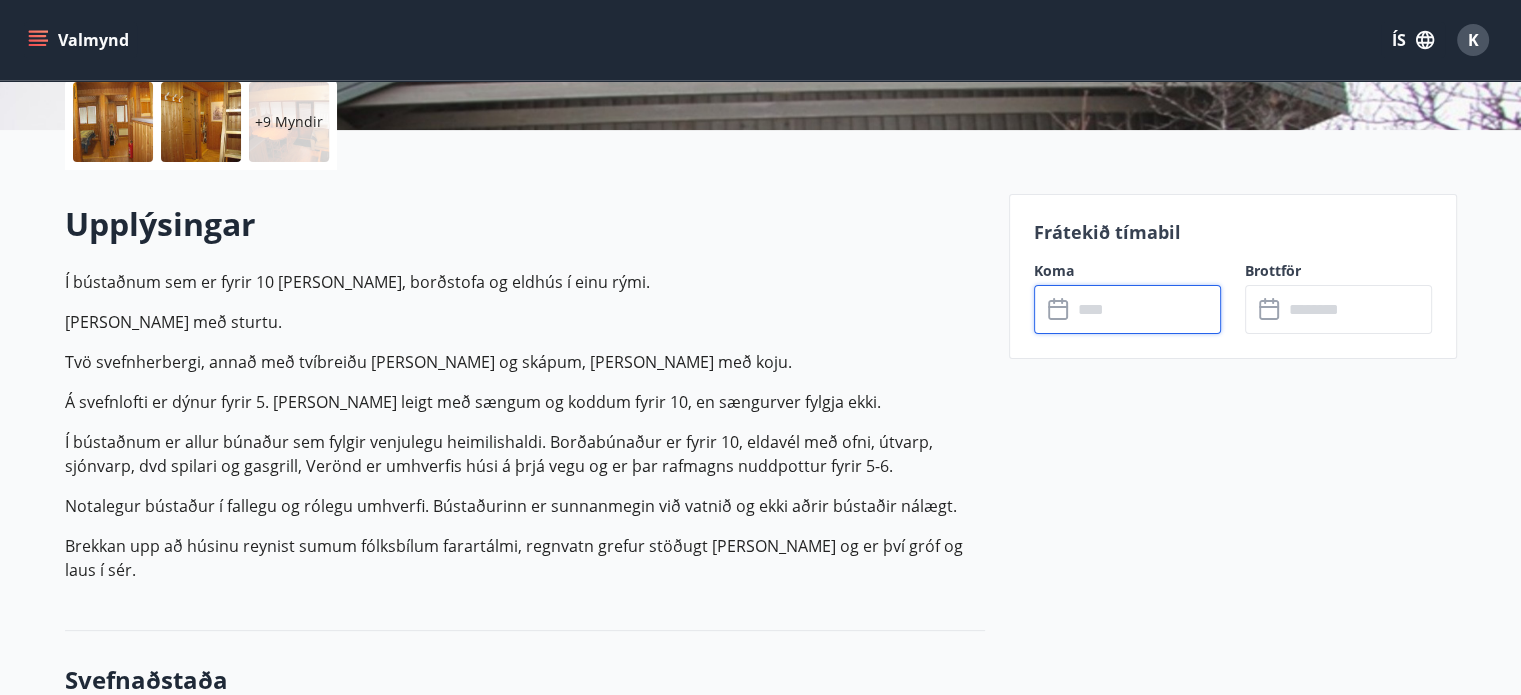 click at bounding box center [1146, 309] 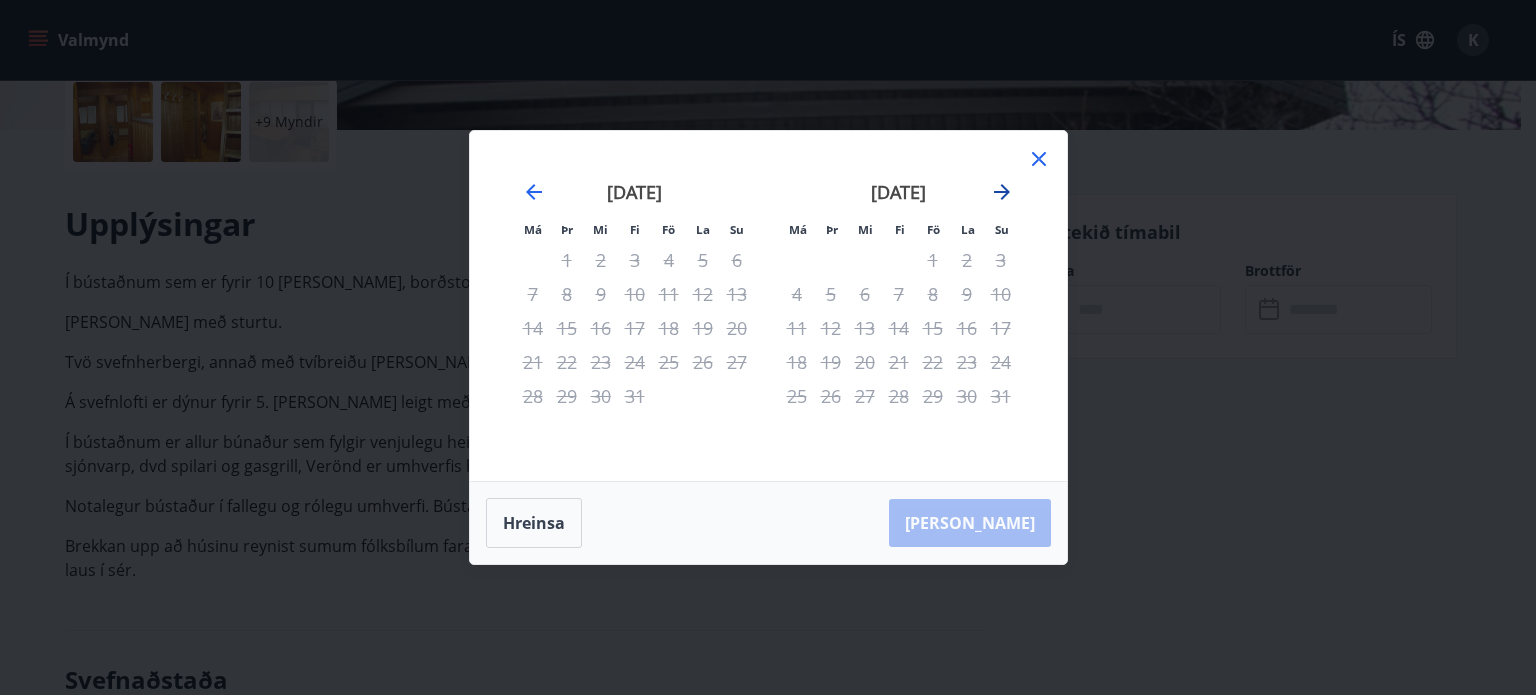 click 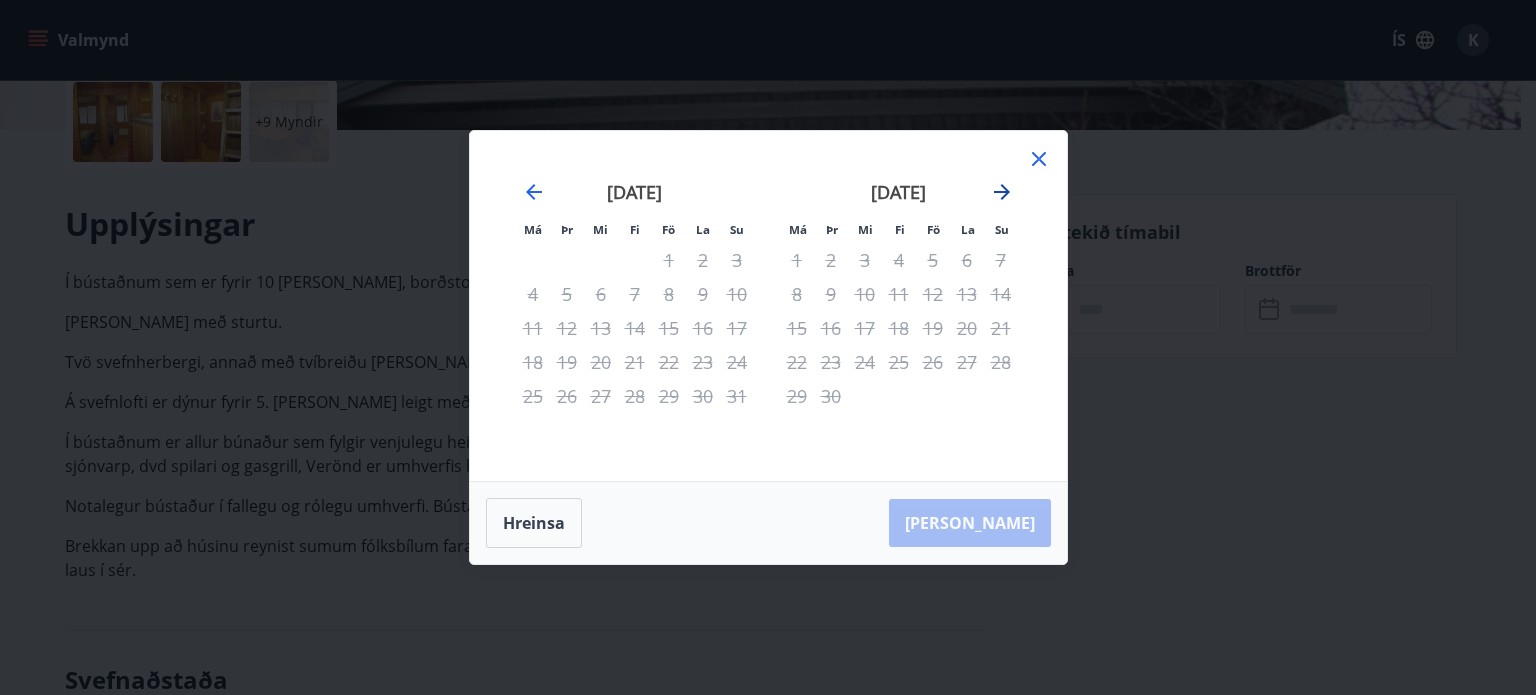 click 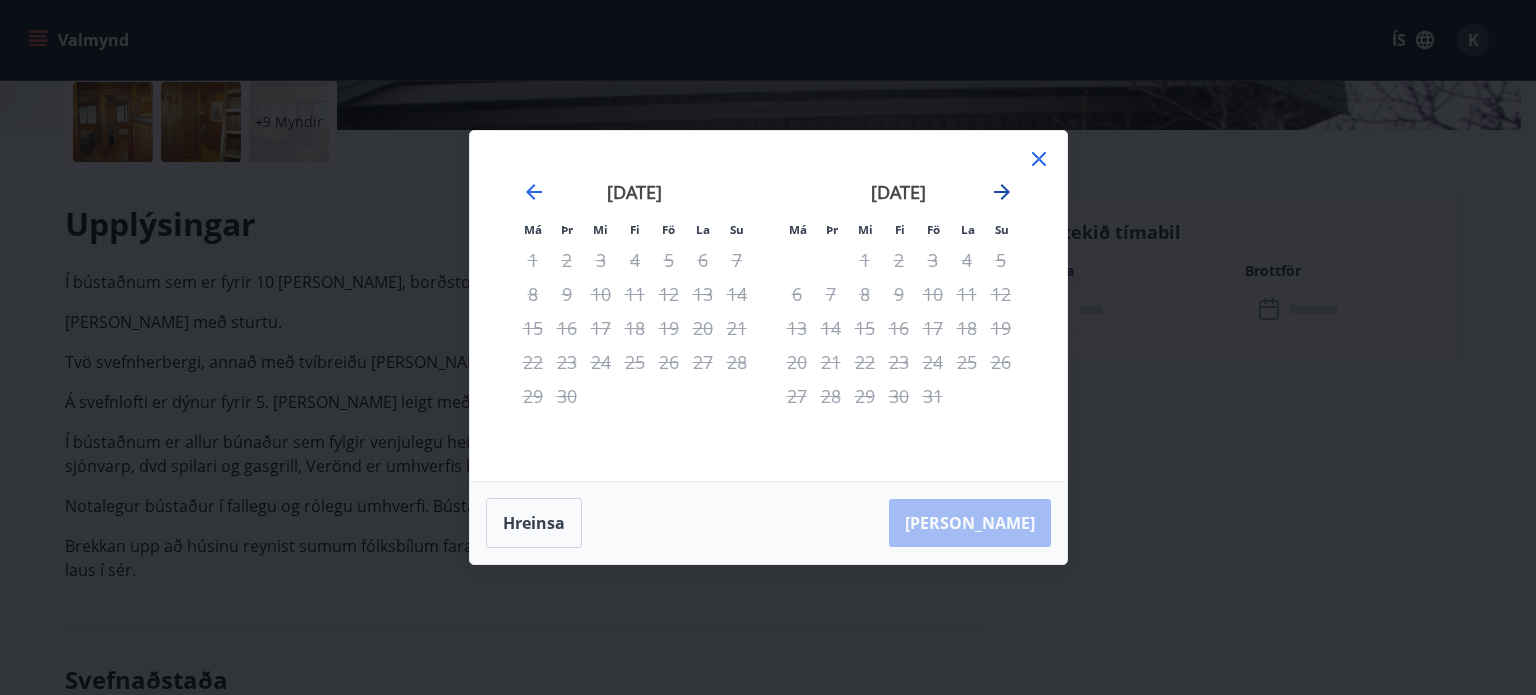 click 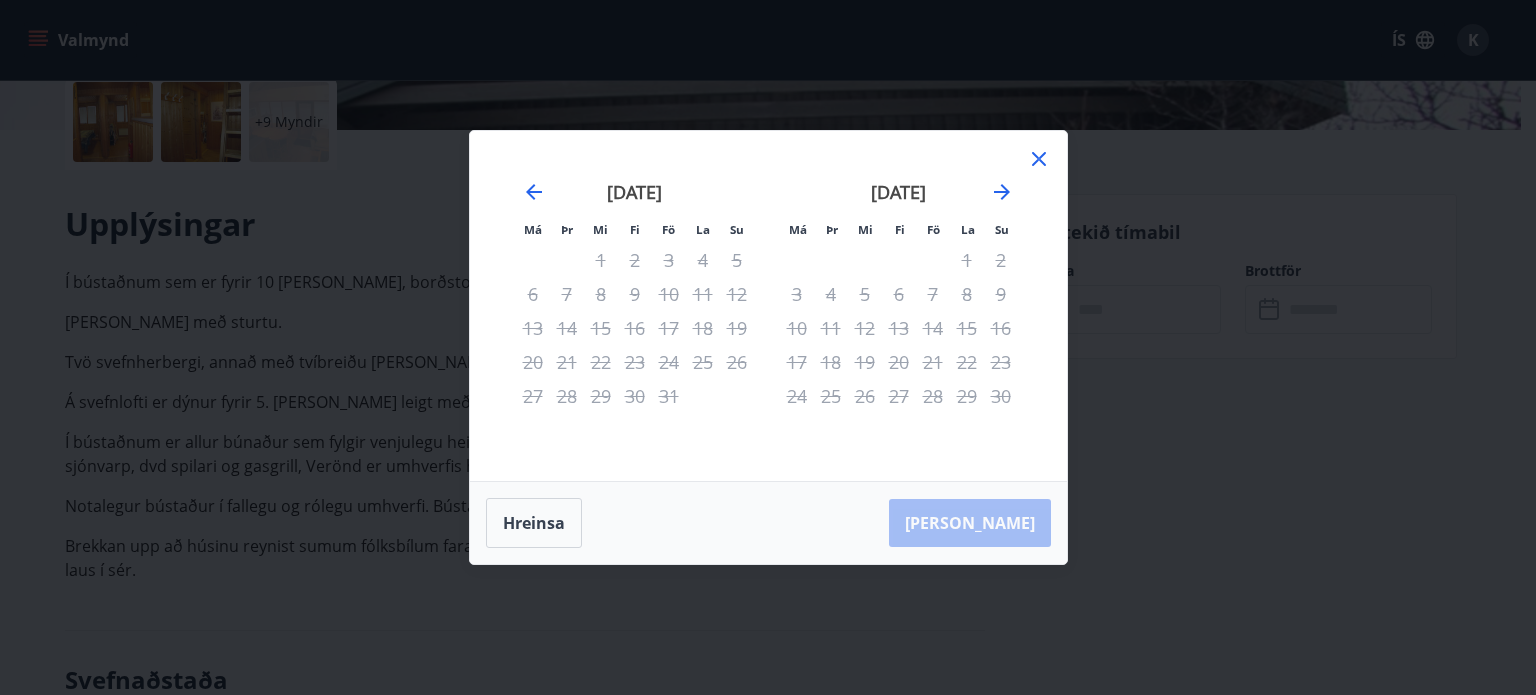 click 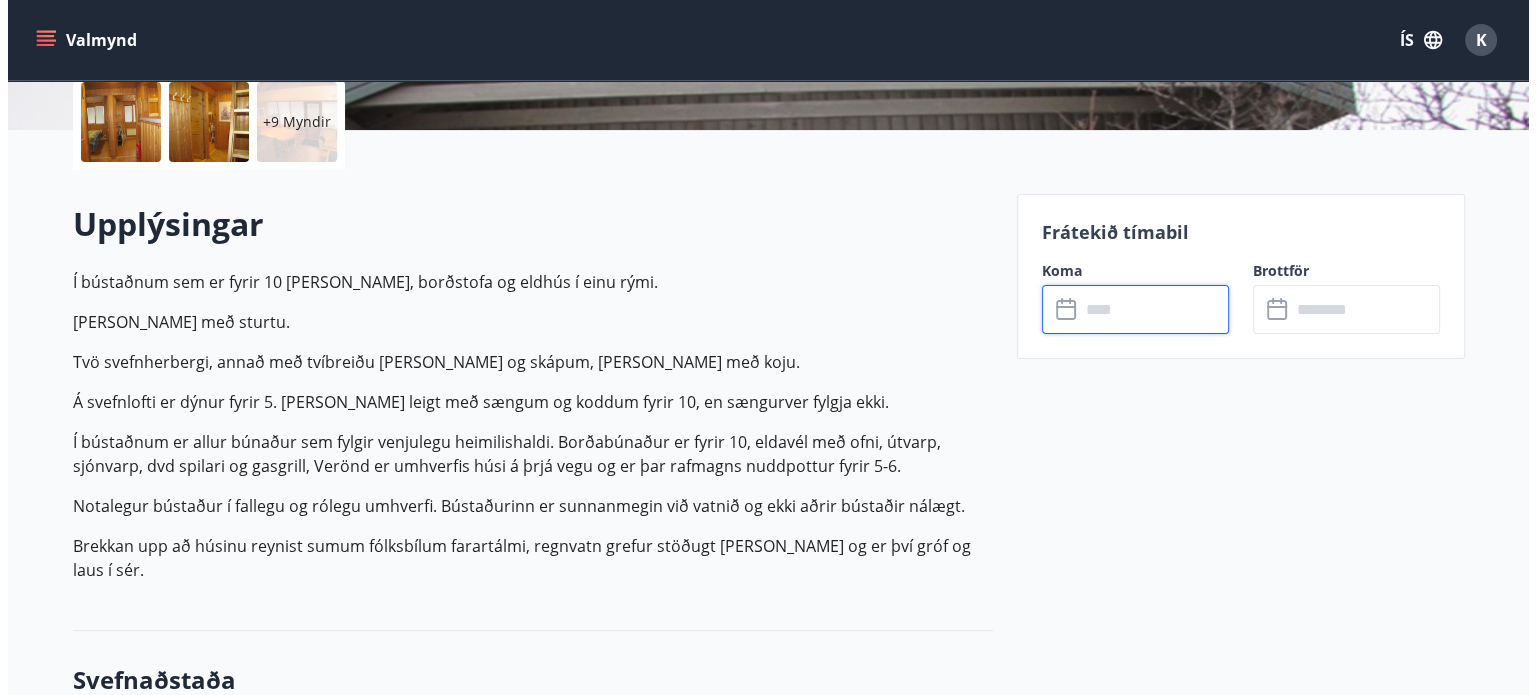 scroll, scrollTop: 96, scrollLeft: 0, axis: vertical 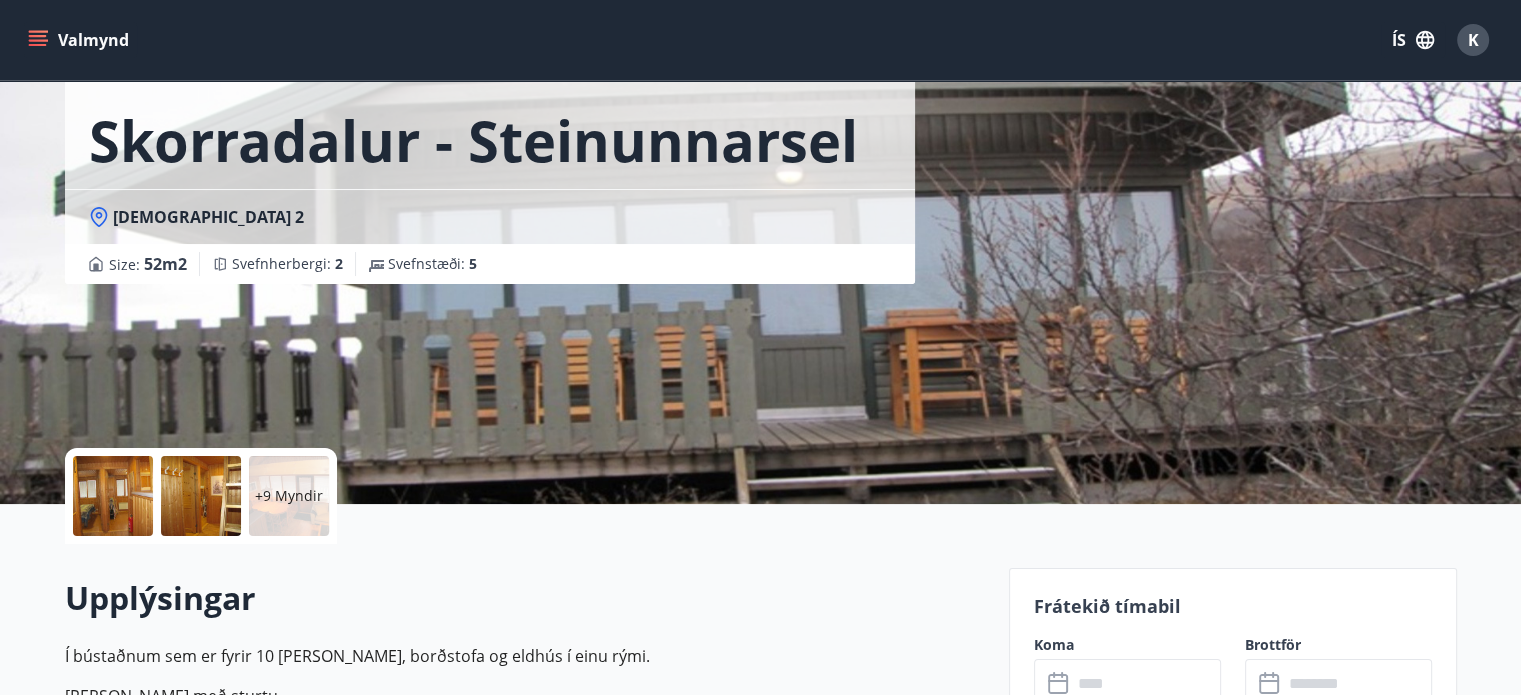 click at bounding box center [113, 496] 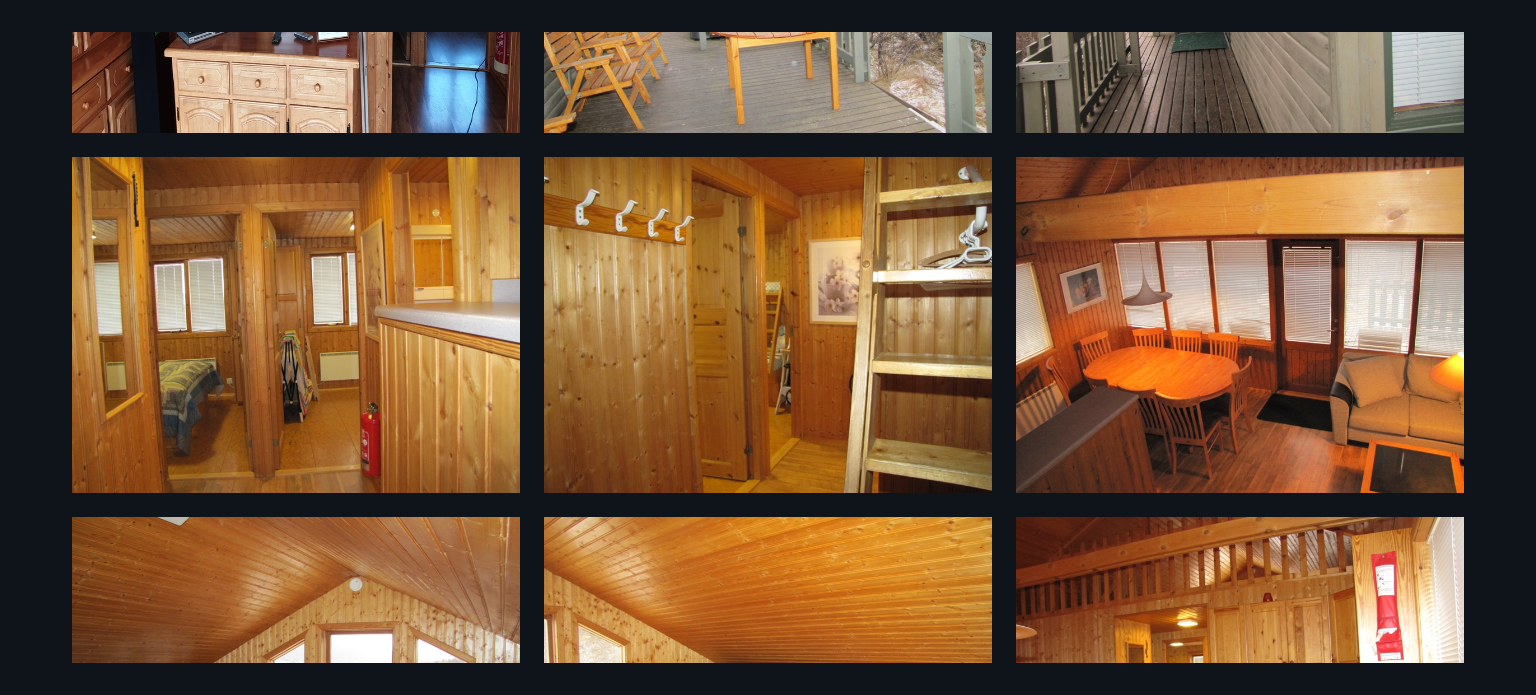 scroll, scrollTop: 0, scrollLeft: 0, axis: both 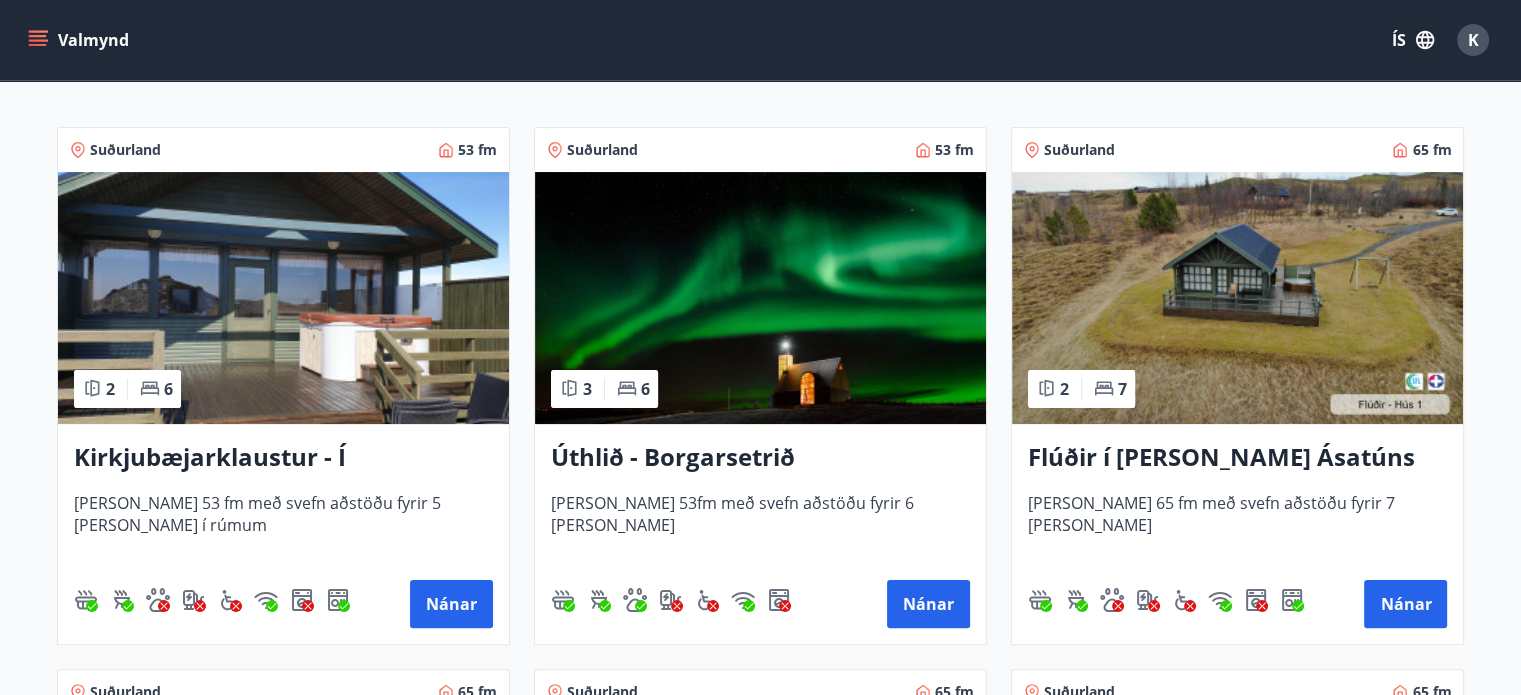 click on "Flúðir í [PERSON_NAME] Ásatúns hús 1 - í [GEOGRAPHIC_DATA] C" at bounding box center (1237, 458) 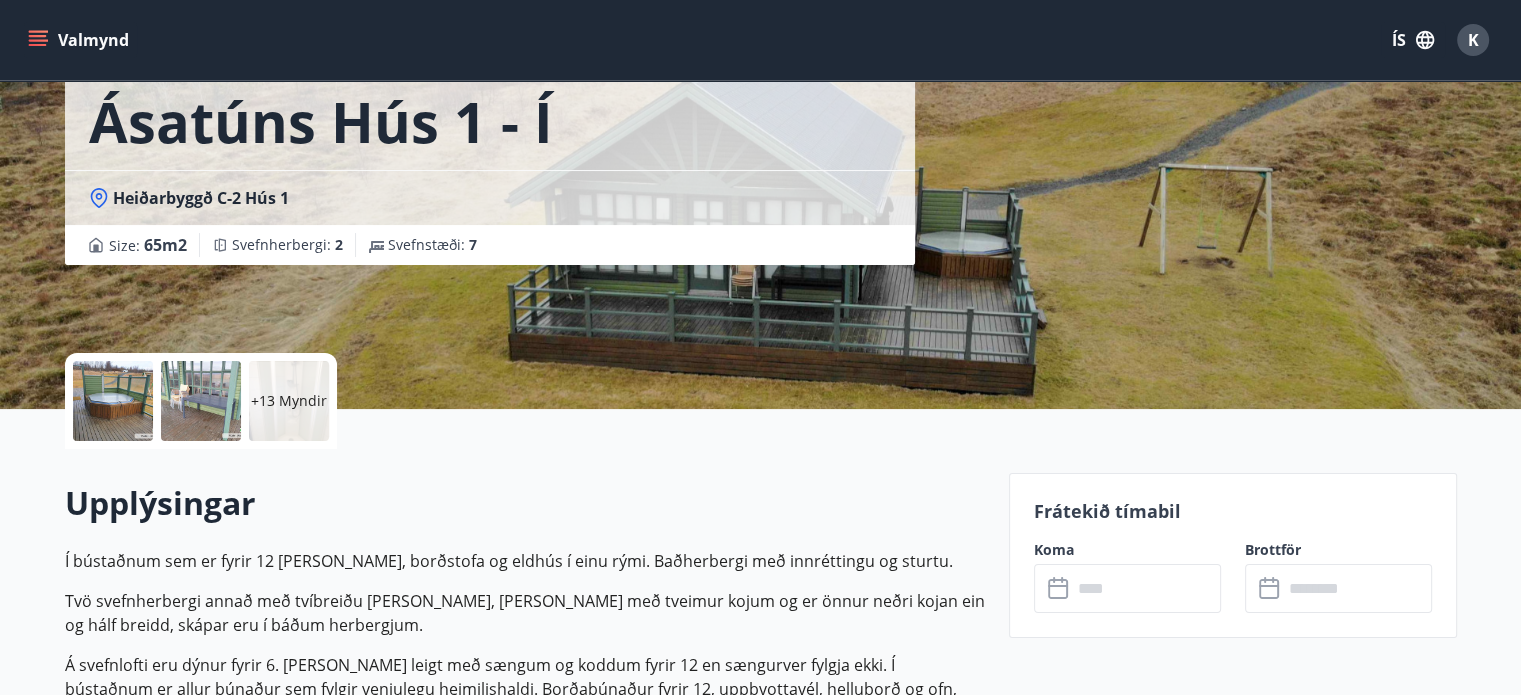 scroll, scrollTop: 334, scrollLeft: 0, axis: vertical 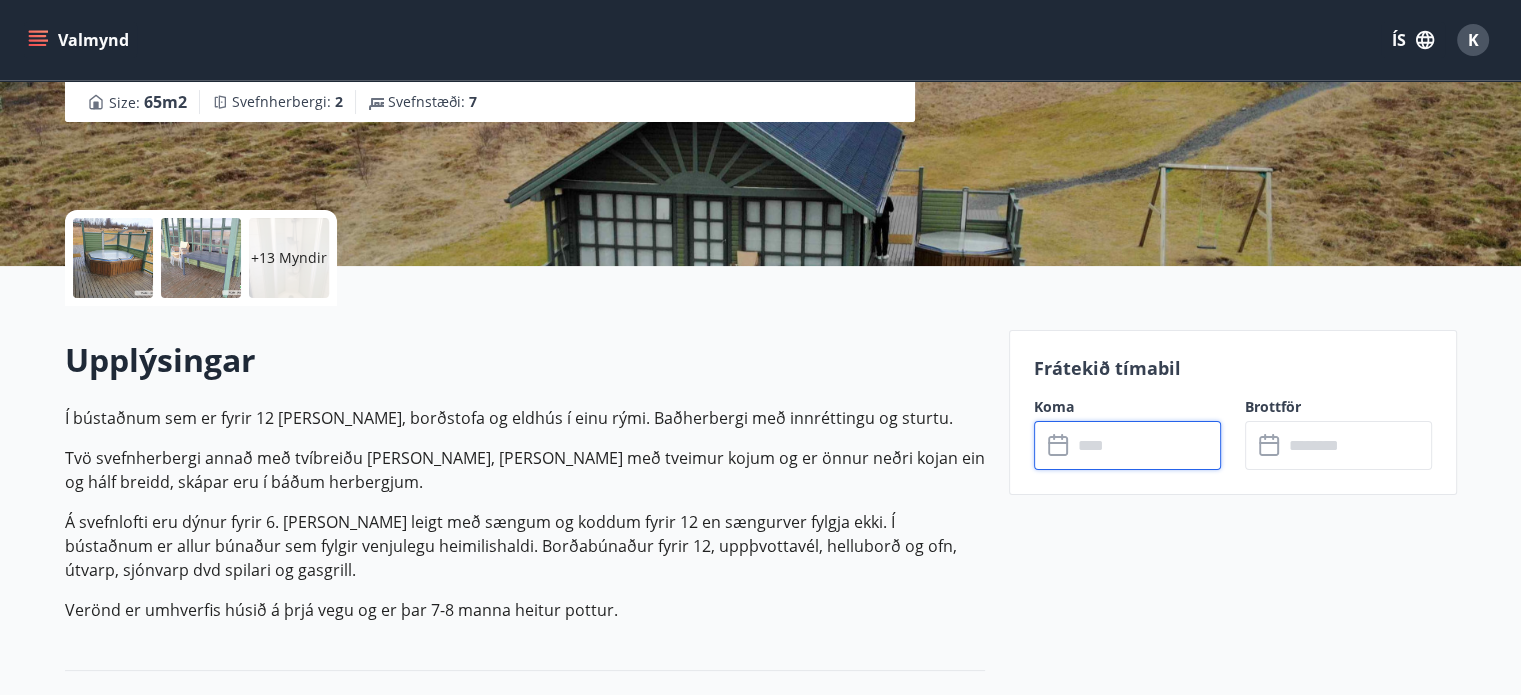 click at bounding box center [1146, 445] 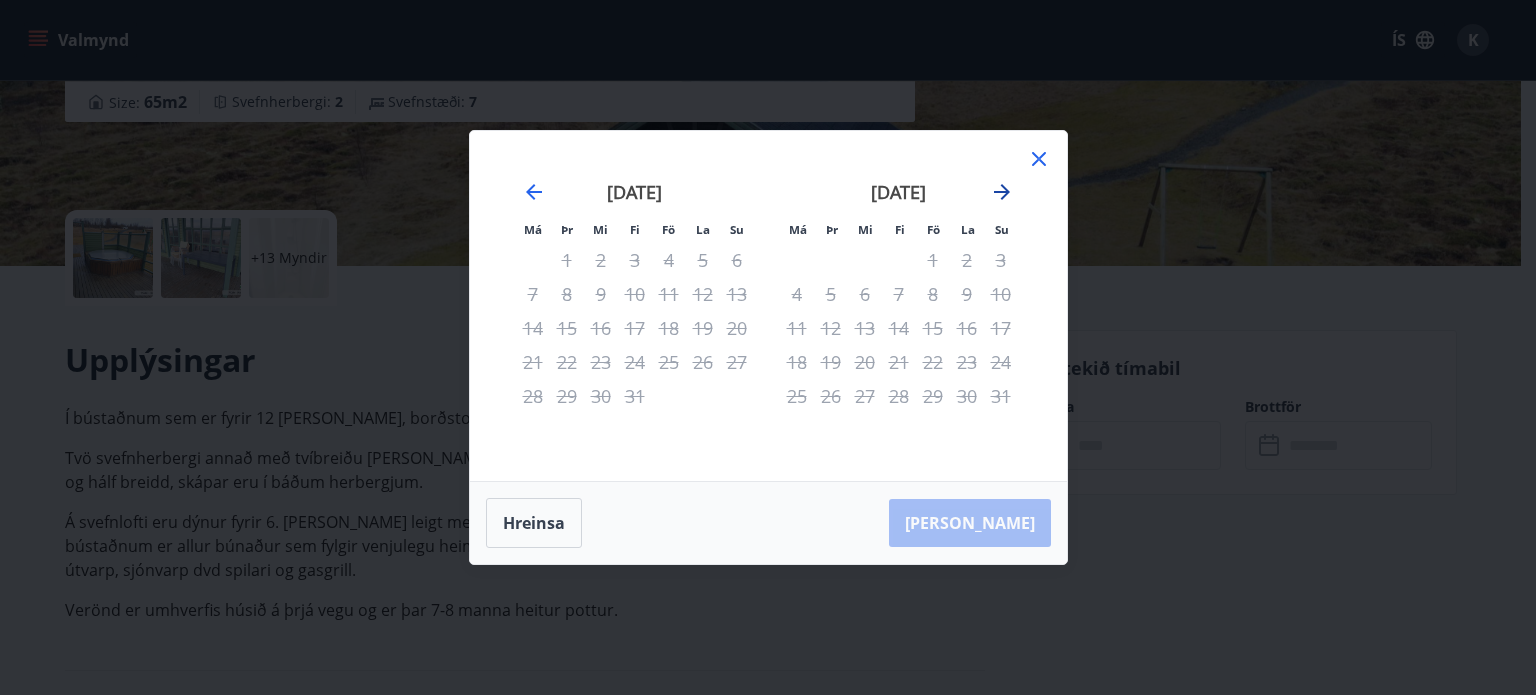 click 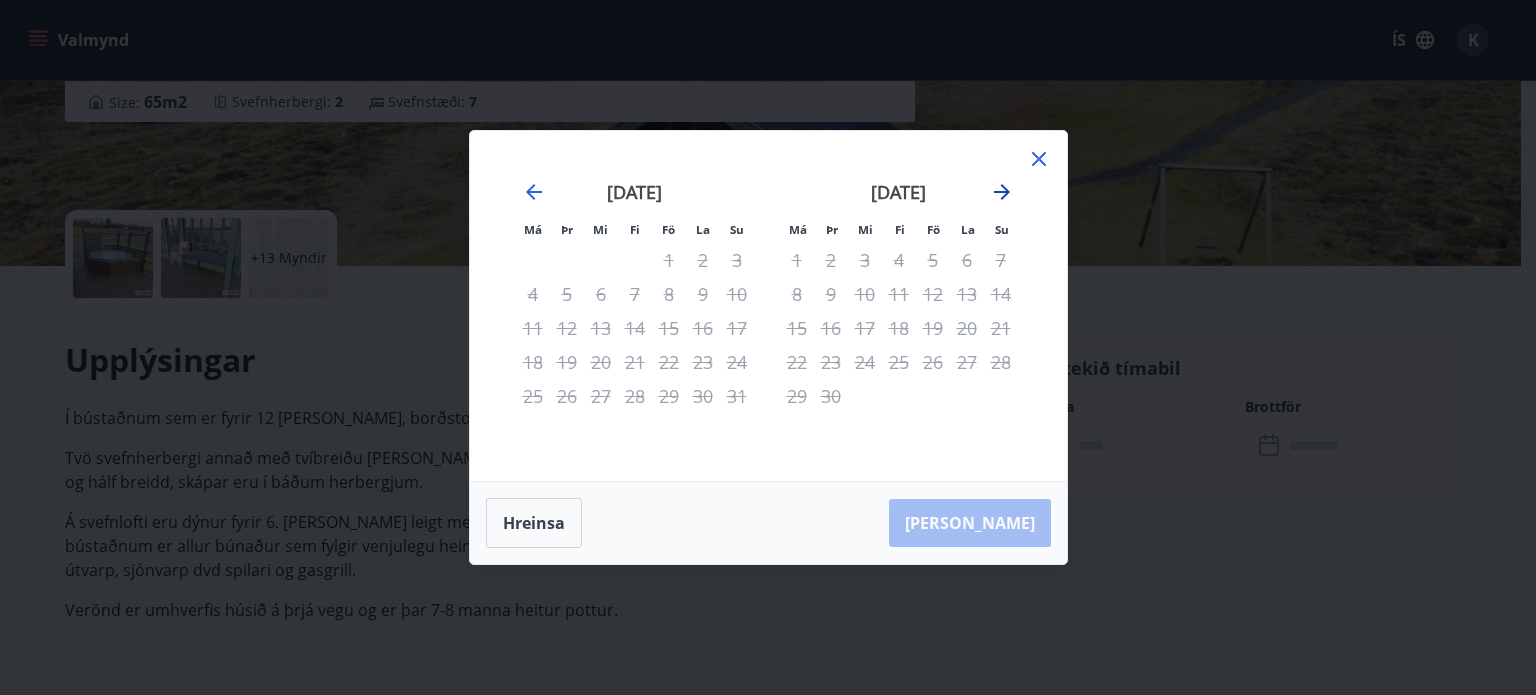 click 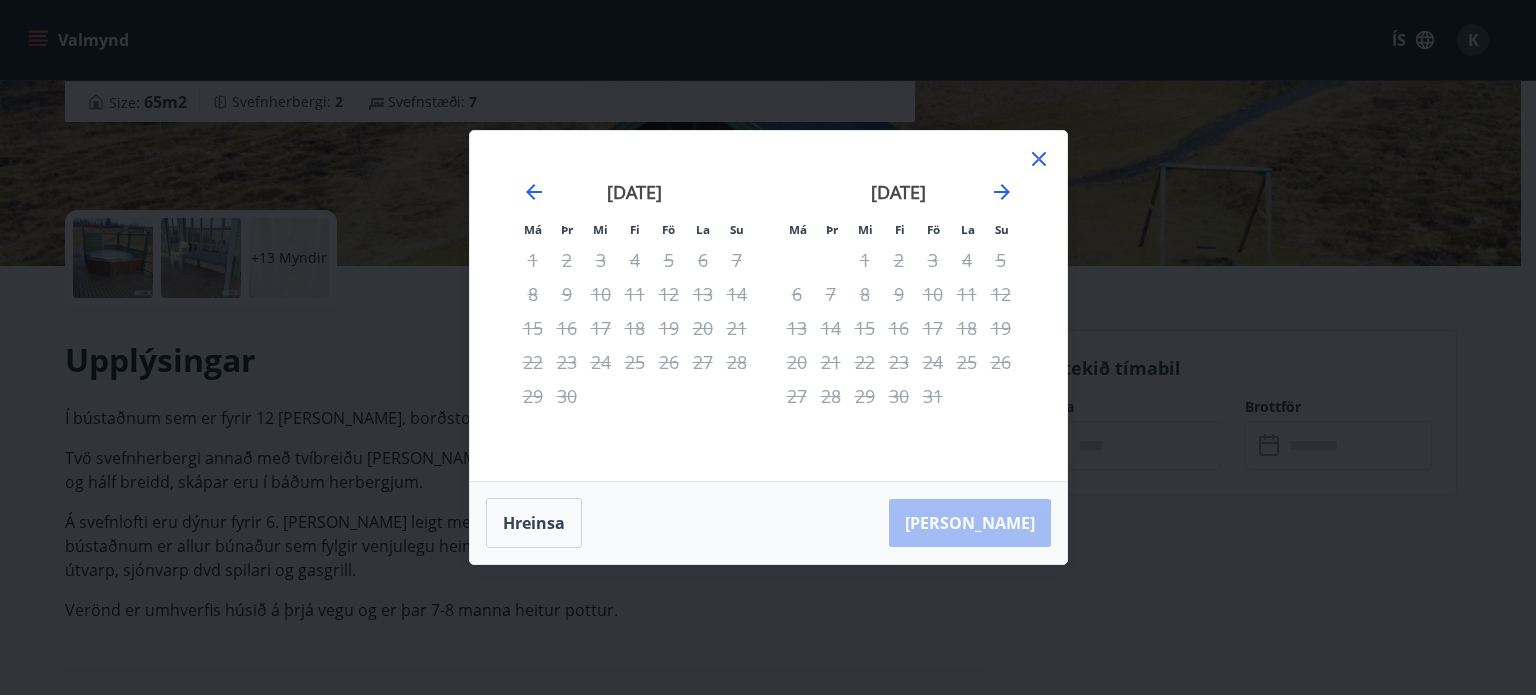 click on "1" at bounding box center (865, 260) 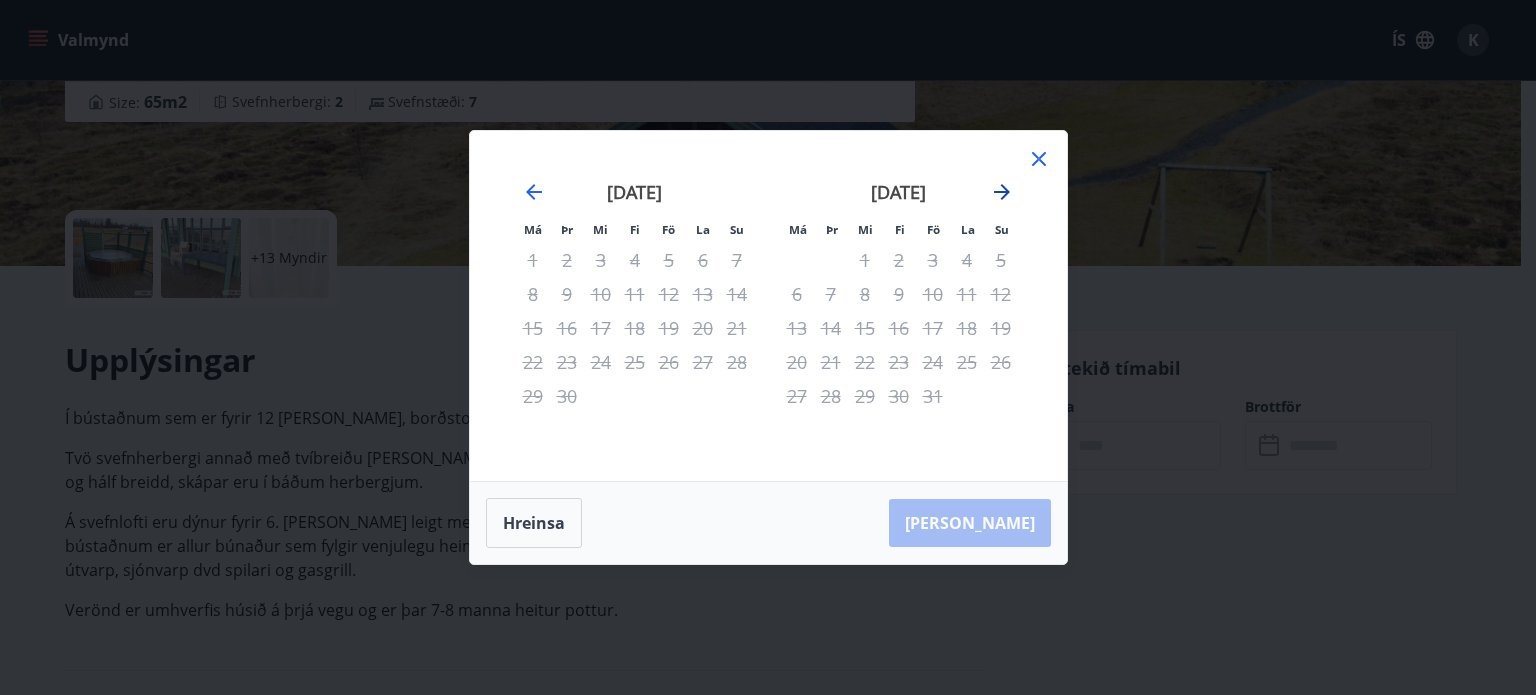 click 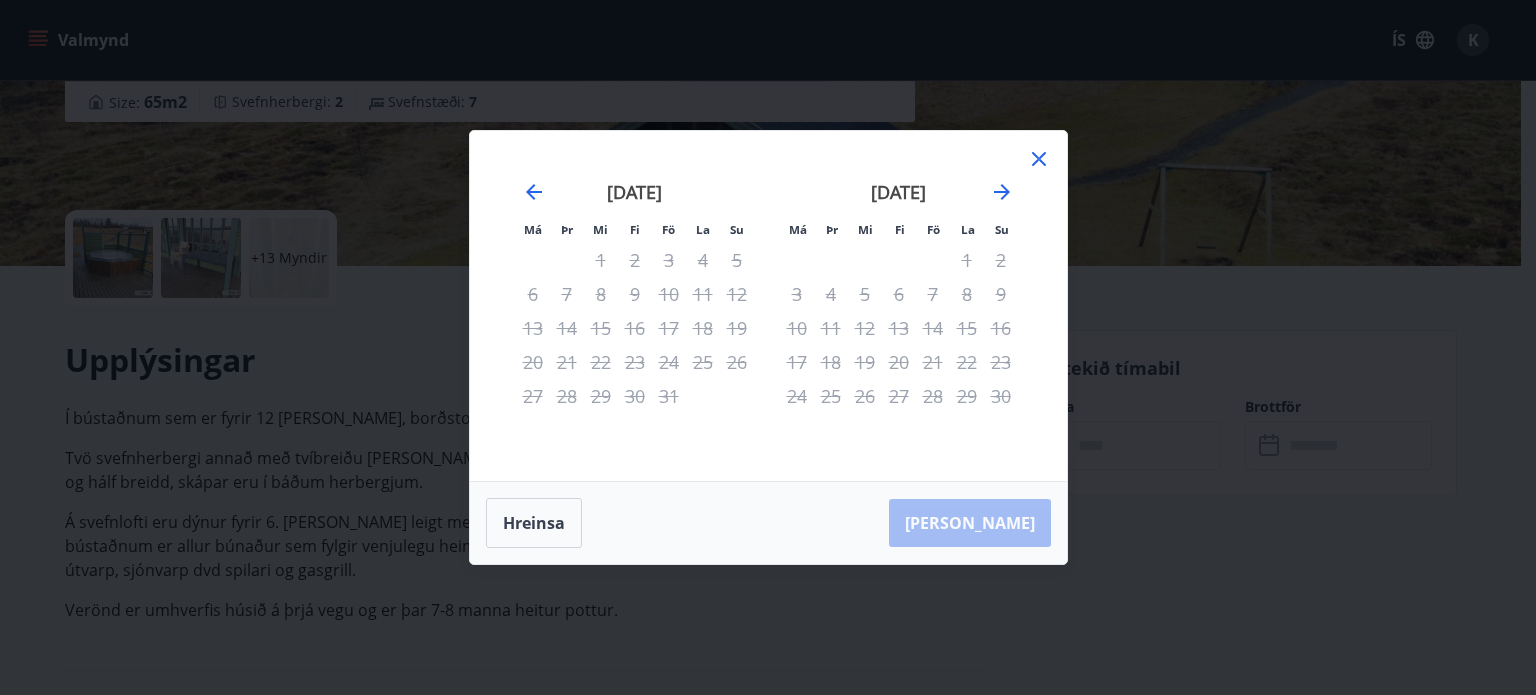 click 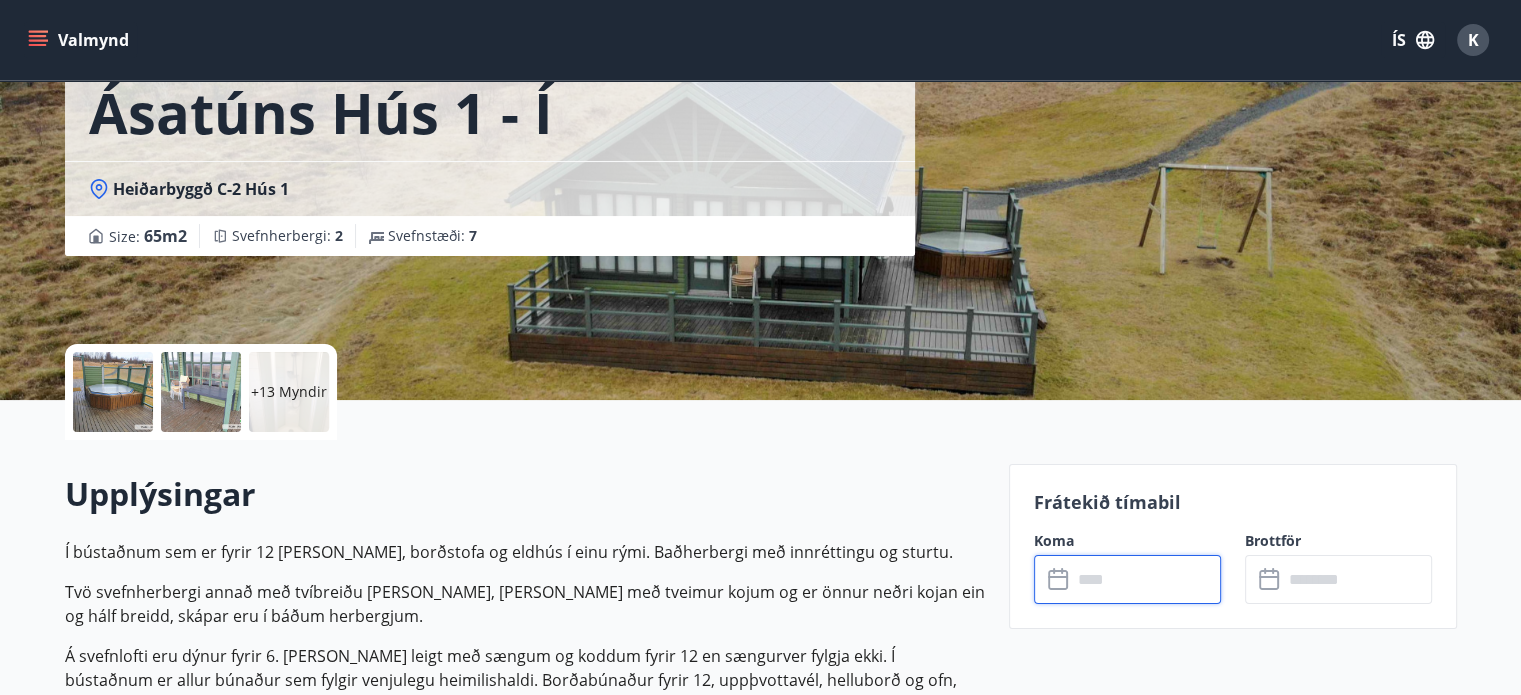 scroll, scrollTop: 0, scrollLeft: 0, axis: both 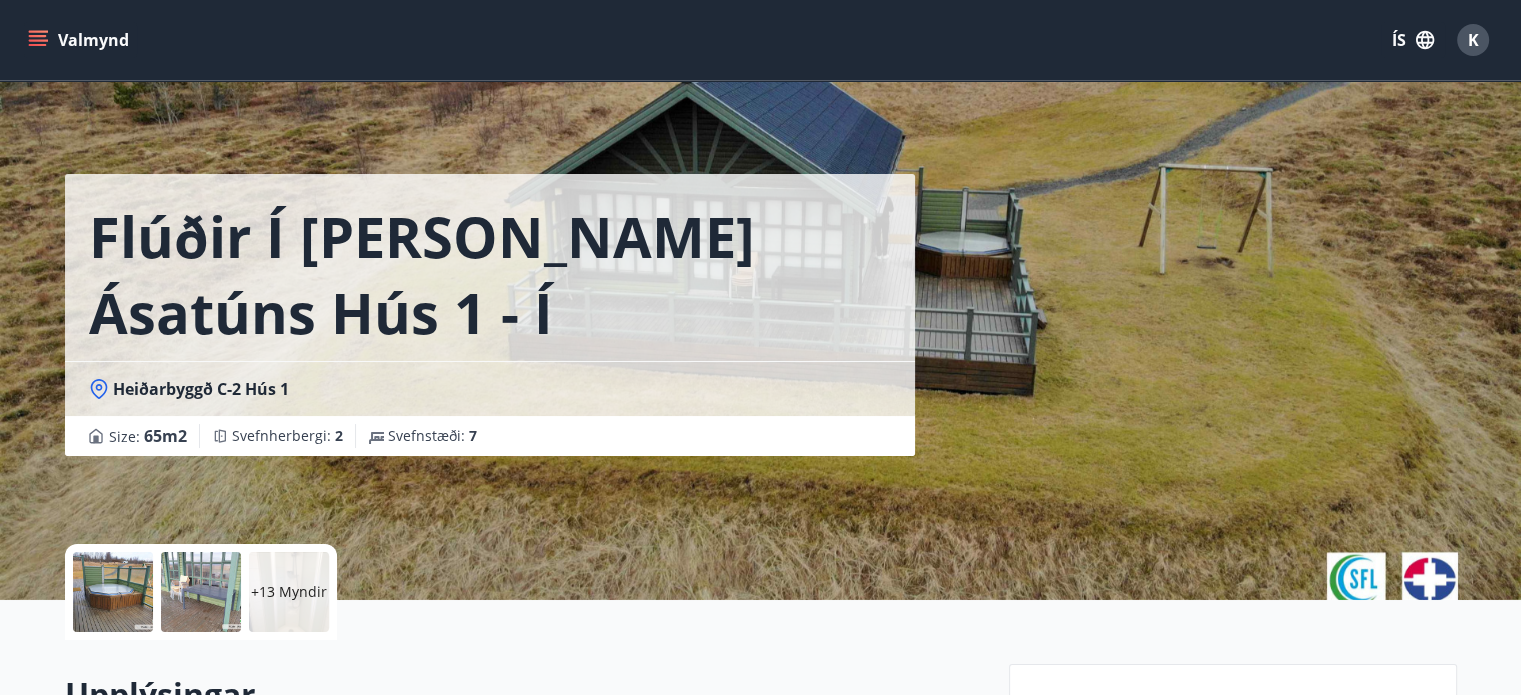 click 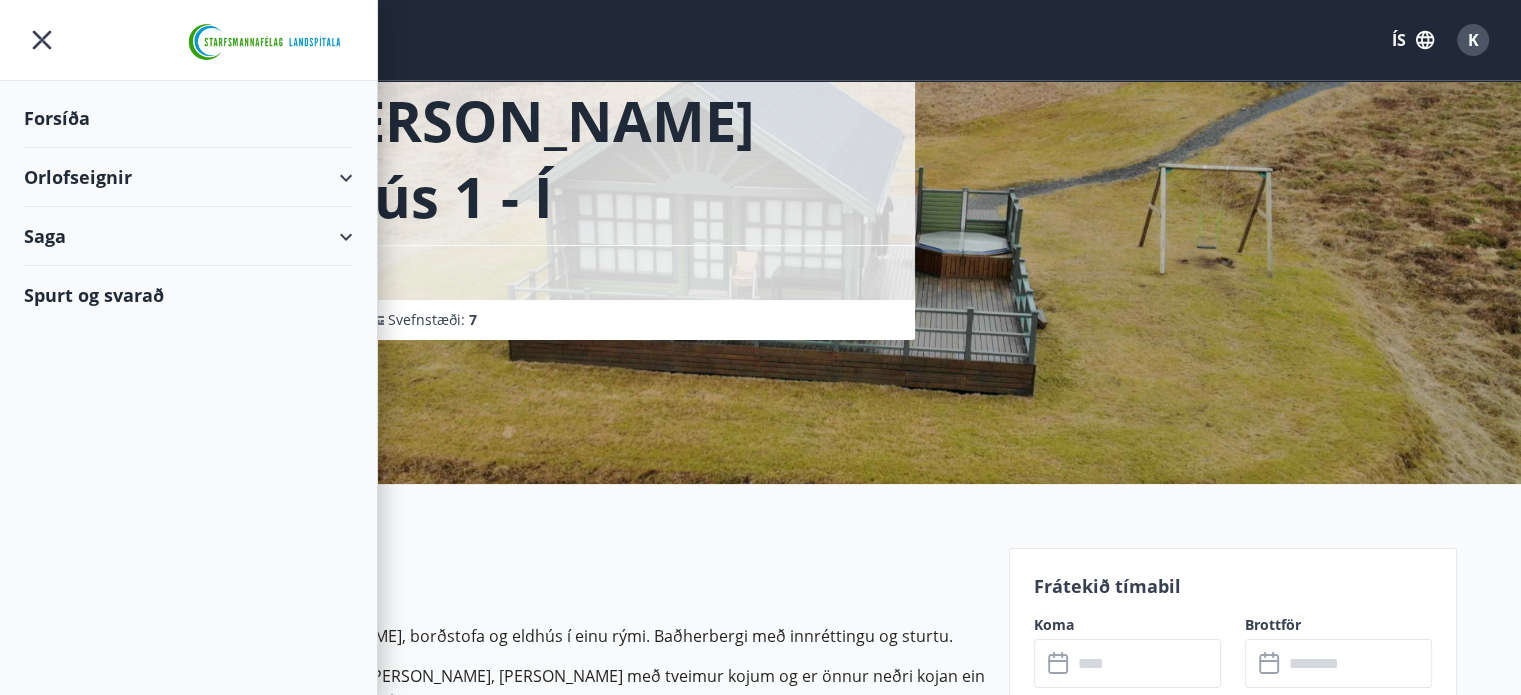 scroll, scrollTop: 102, scrollLeft: 0, axis: vertical 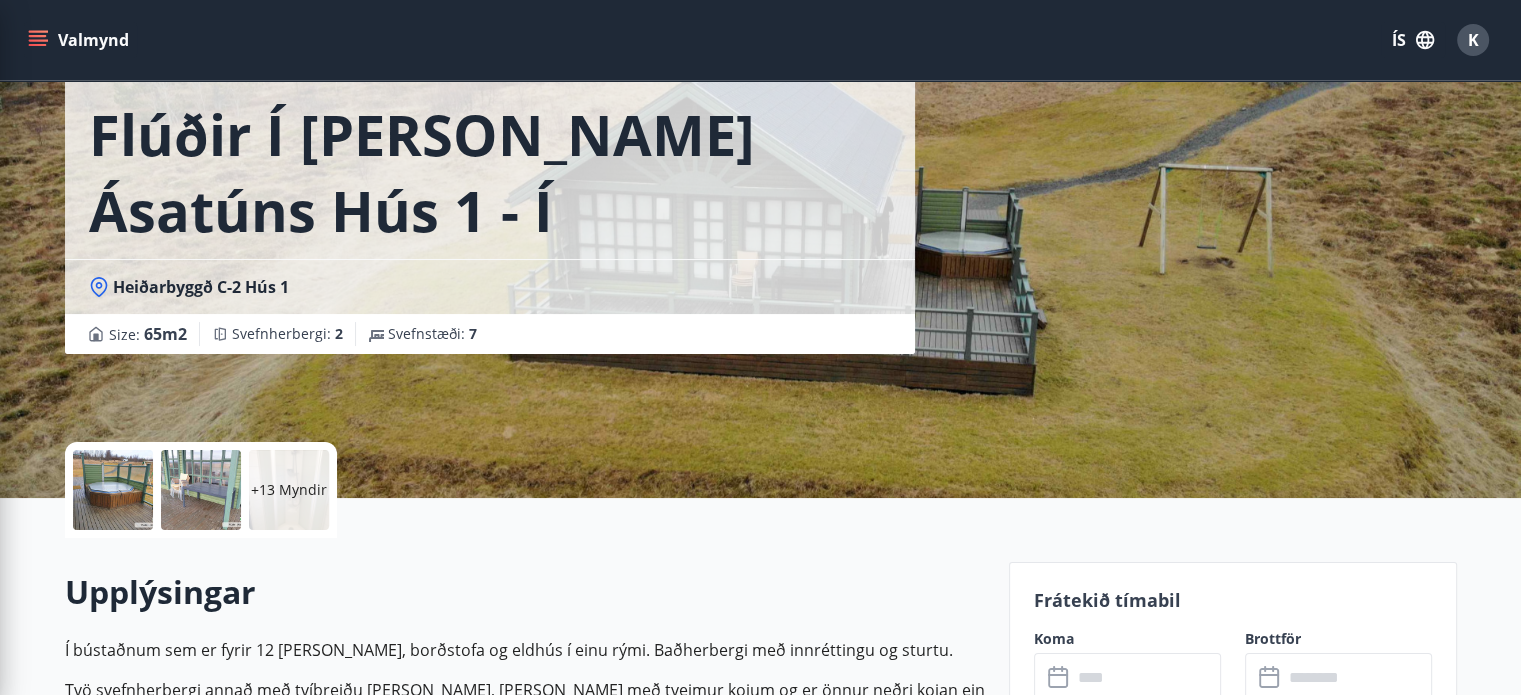 click on "Heiðarbyggð C-2 Hús 1" at bounding box center (490, 286) 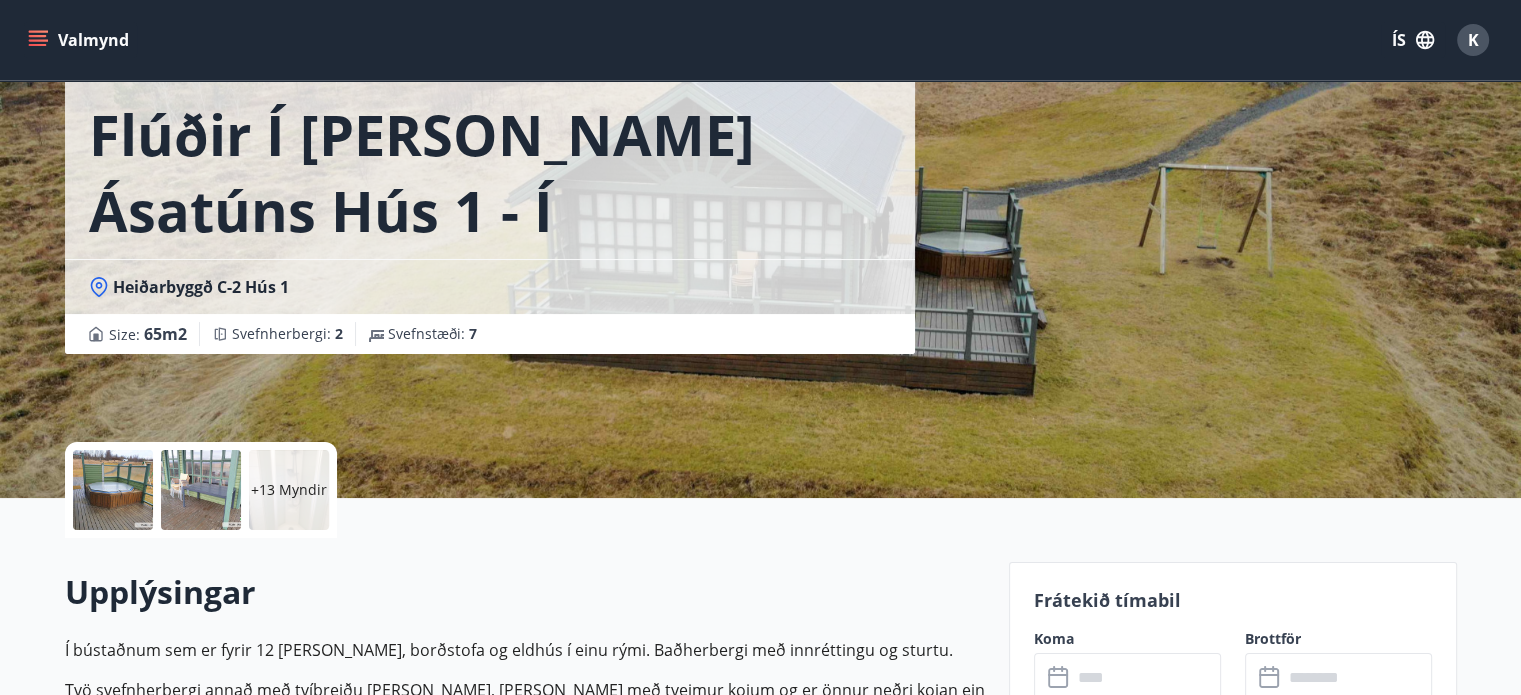 click on "Flúðir í [PERSON_NAME] Ásatúns hús 1 - í Skálaheiði C Heiðarbyggð C-2 Hús 1 Size : 65 m2 Svefnherbergi : 2 Svefnstæði : 7" at bounding box center [761, 198] 